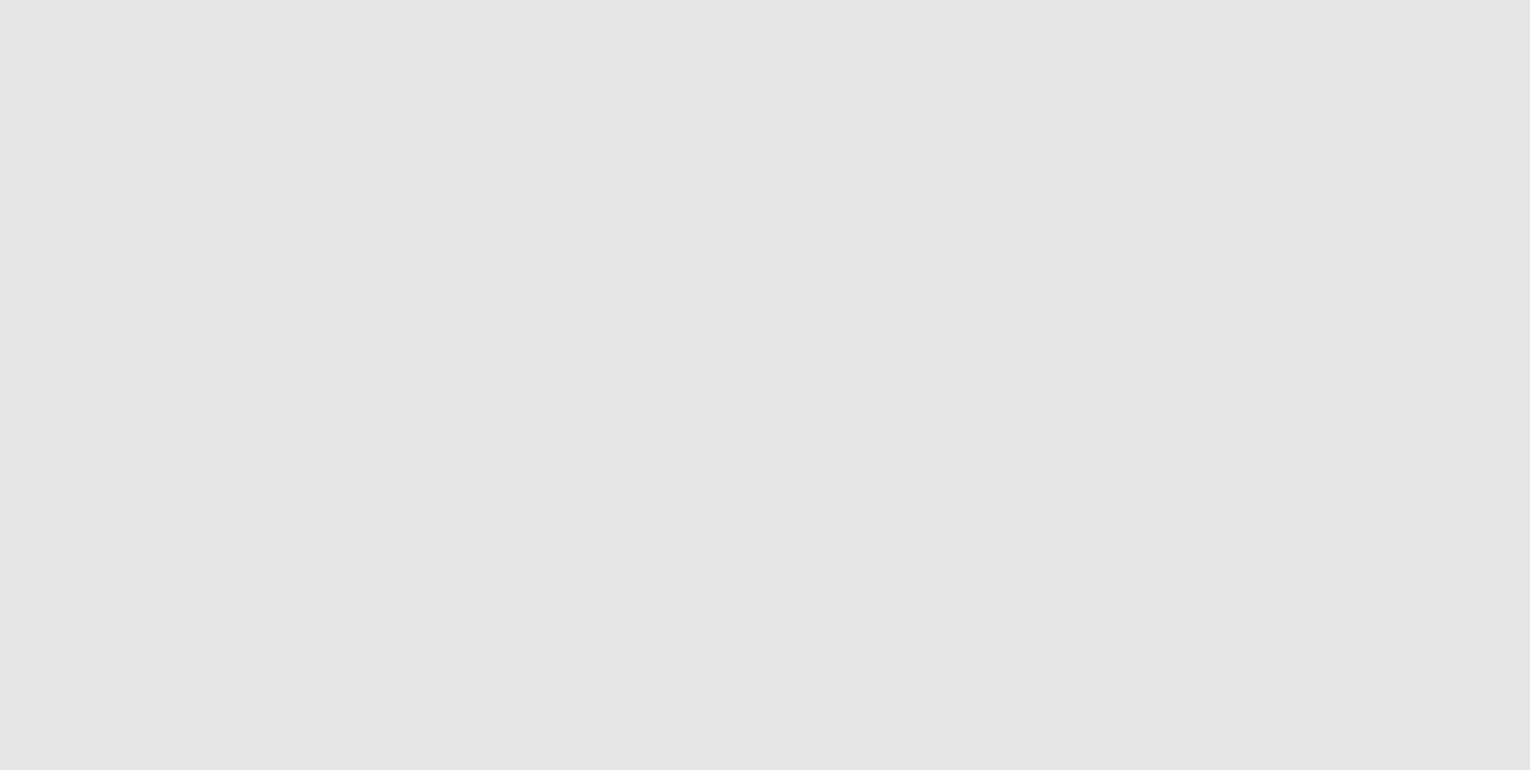 scroll, scrollTop: 0, scrollLeft: 0, axis: both 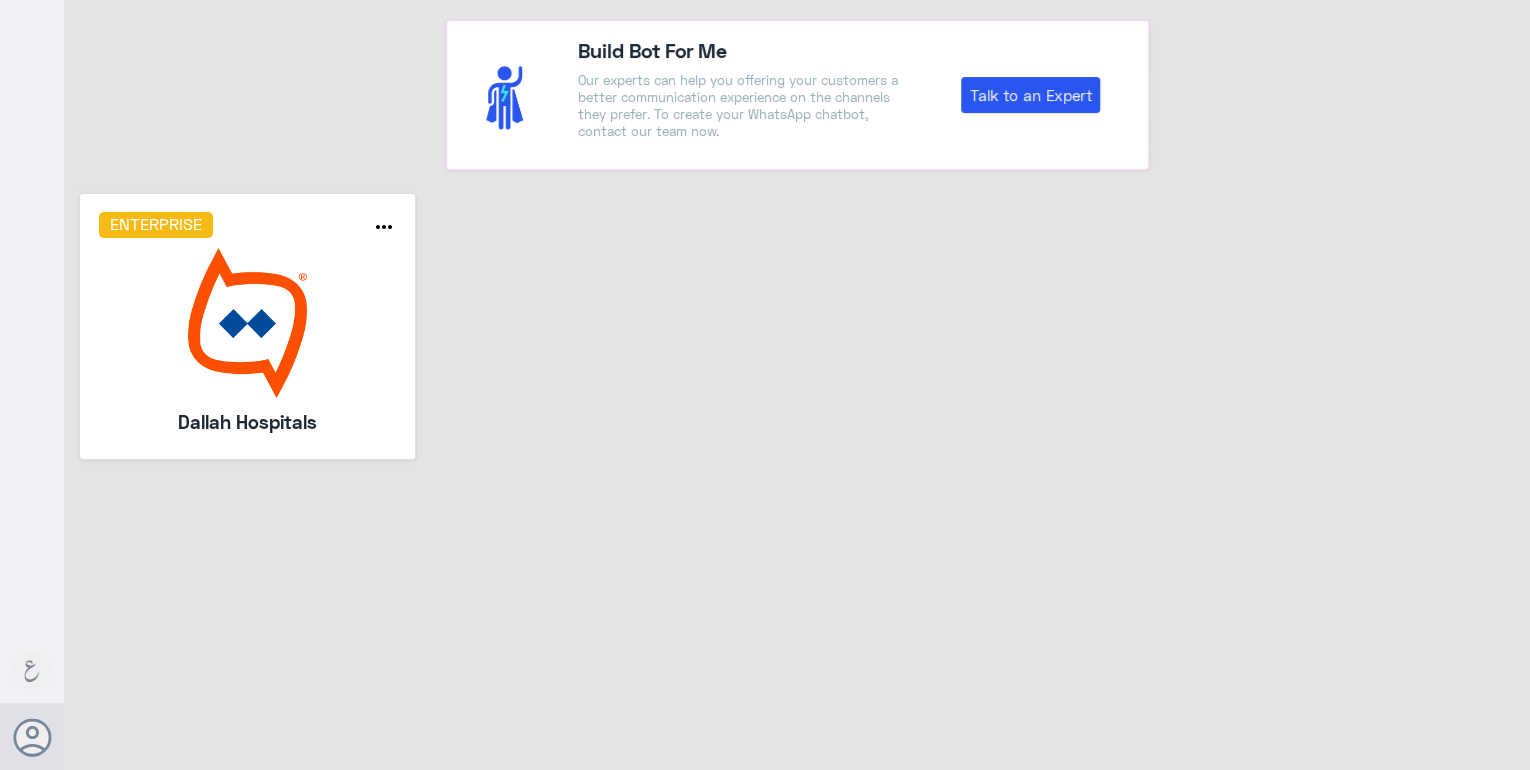 click on "Dallah Hospitals" at bounding box center [247, 422] 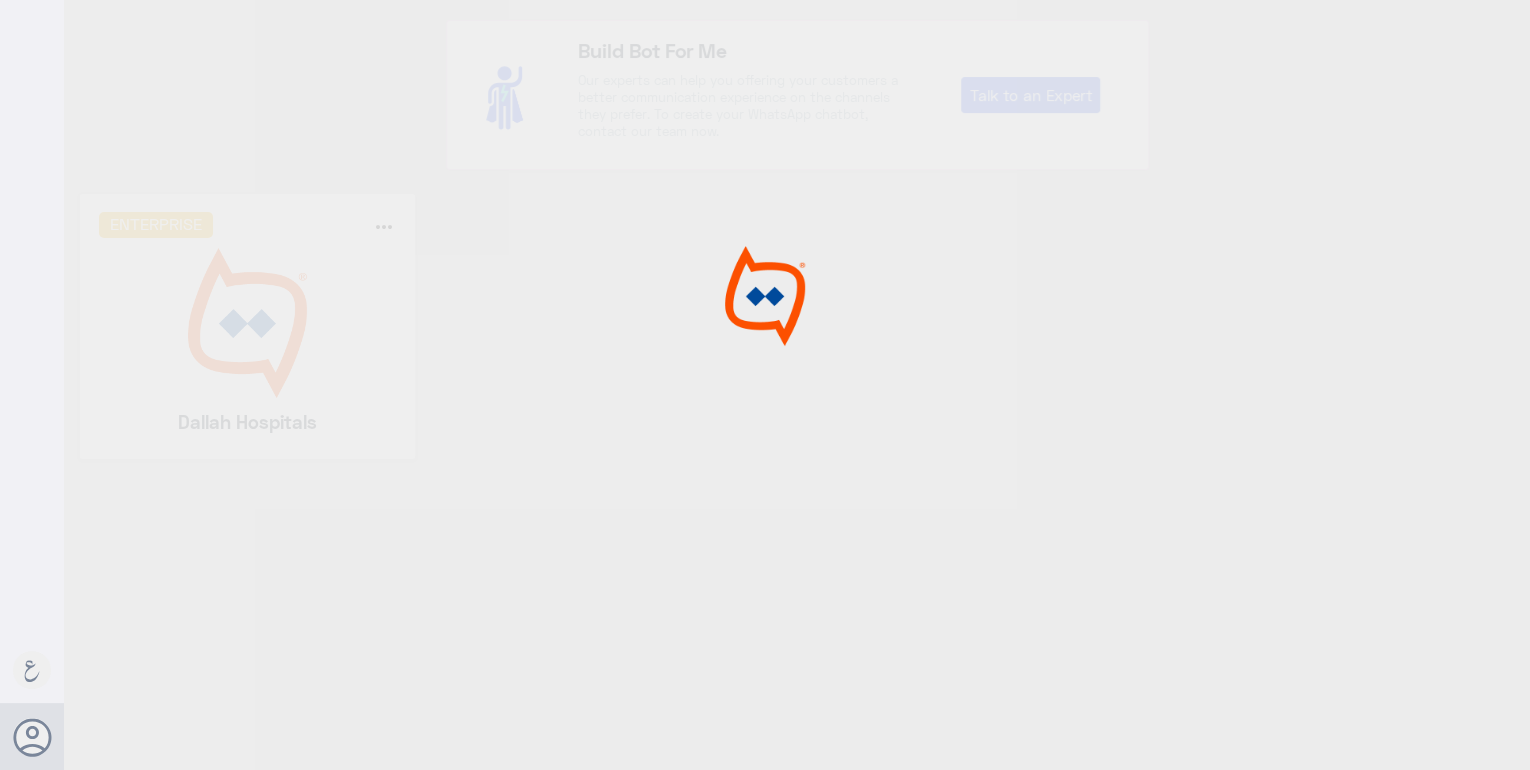 click 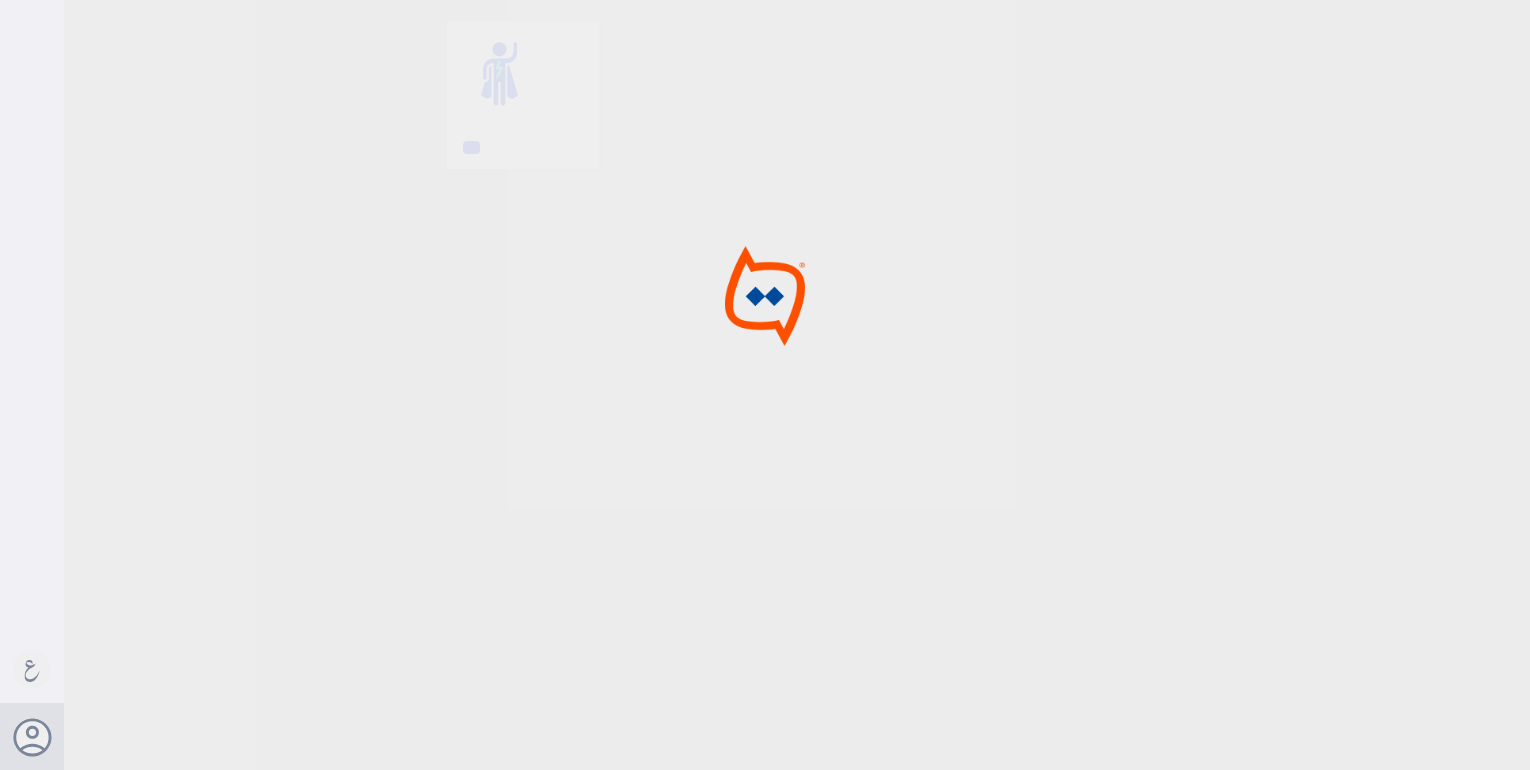 scroll, scrollTop: 0, scrollLeft: 0, axis: both 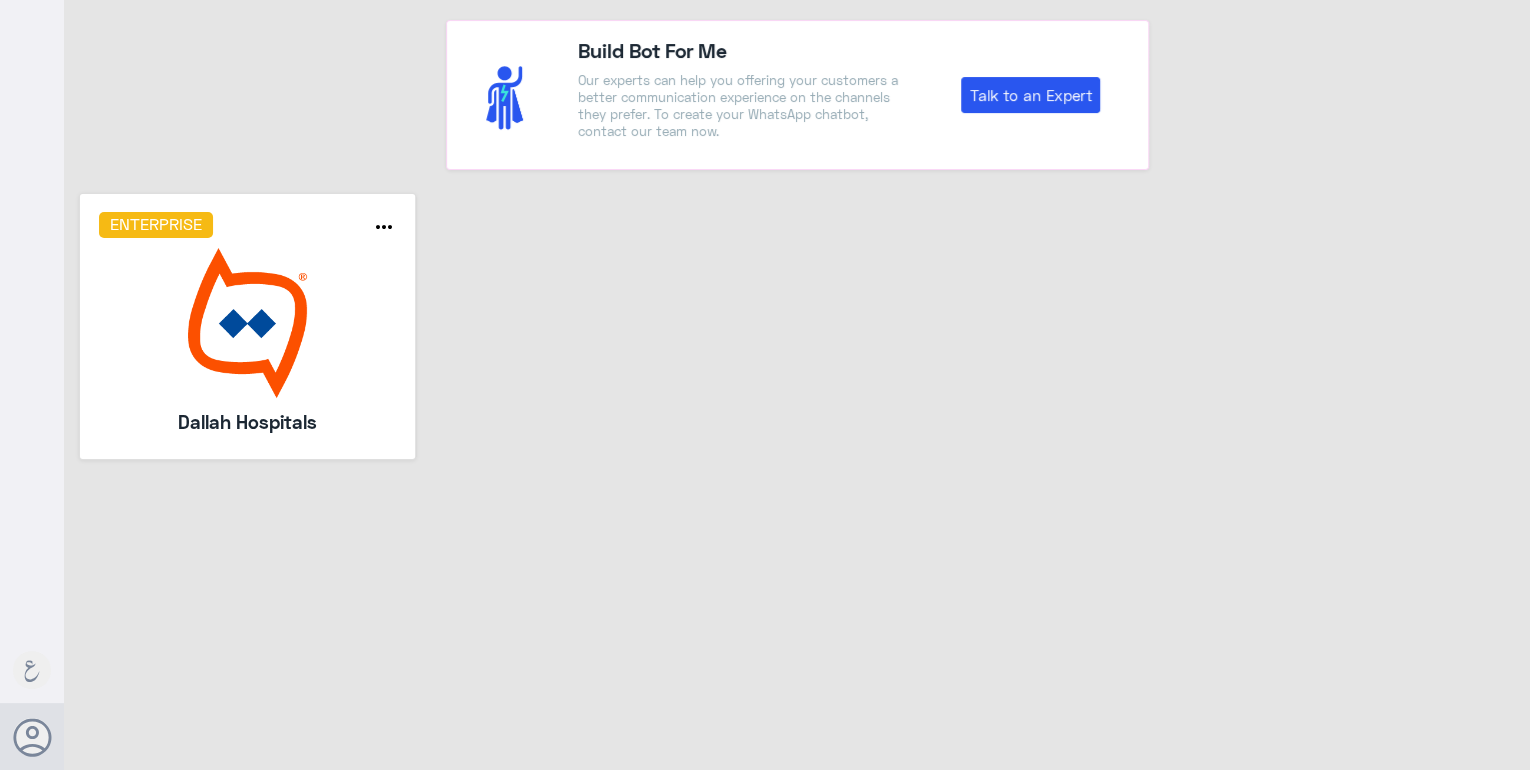 click on "Enterprise  more_horiz  Dallah Hospitals" at bounding box center [247, 326] 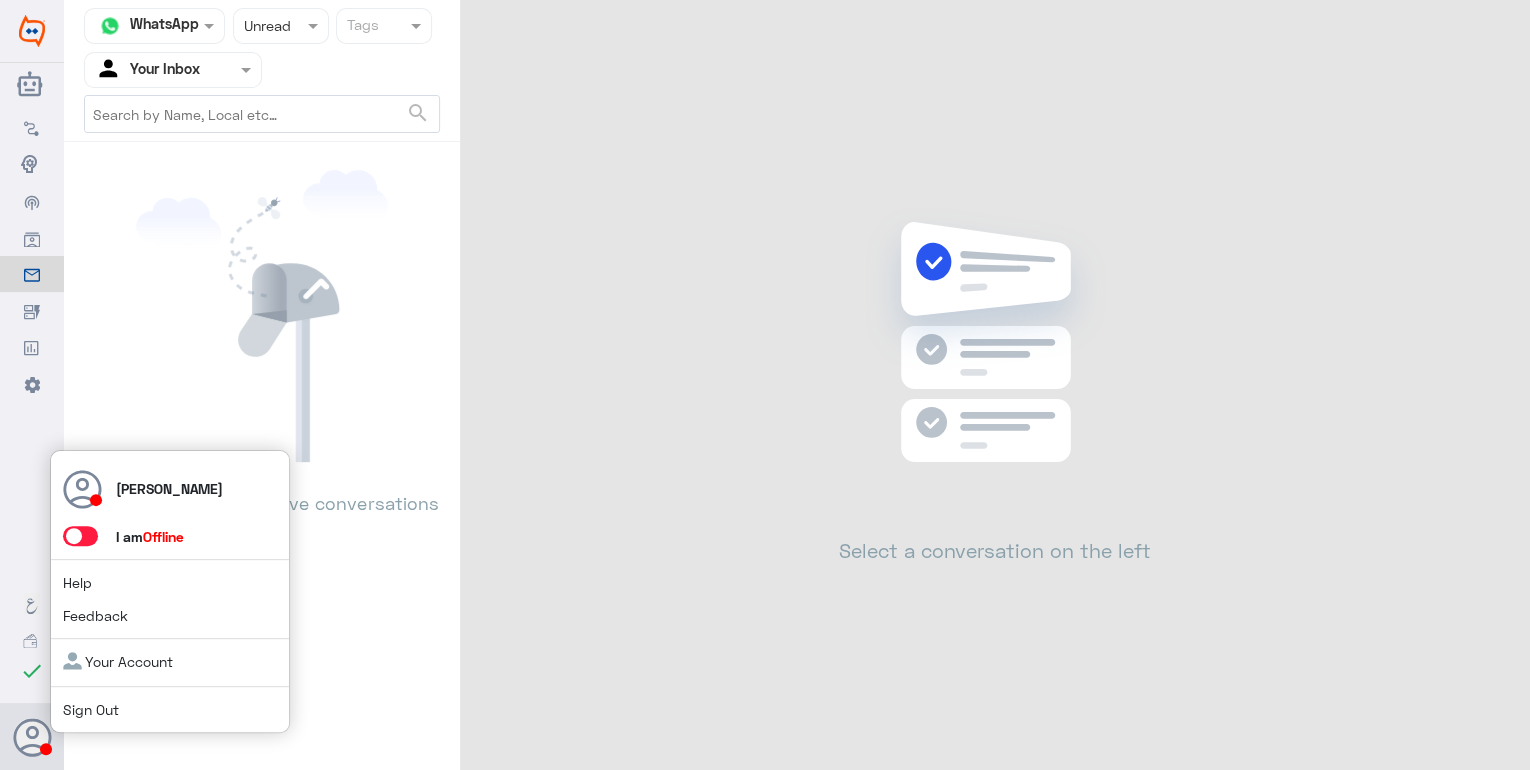 click at bounding box center [80, 536] 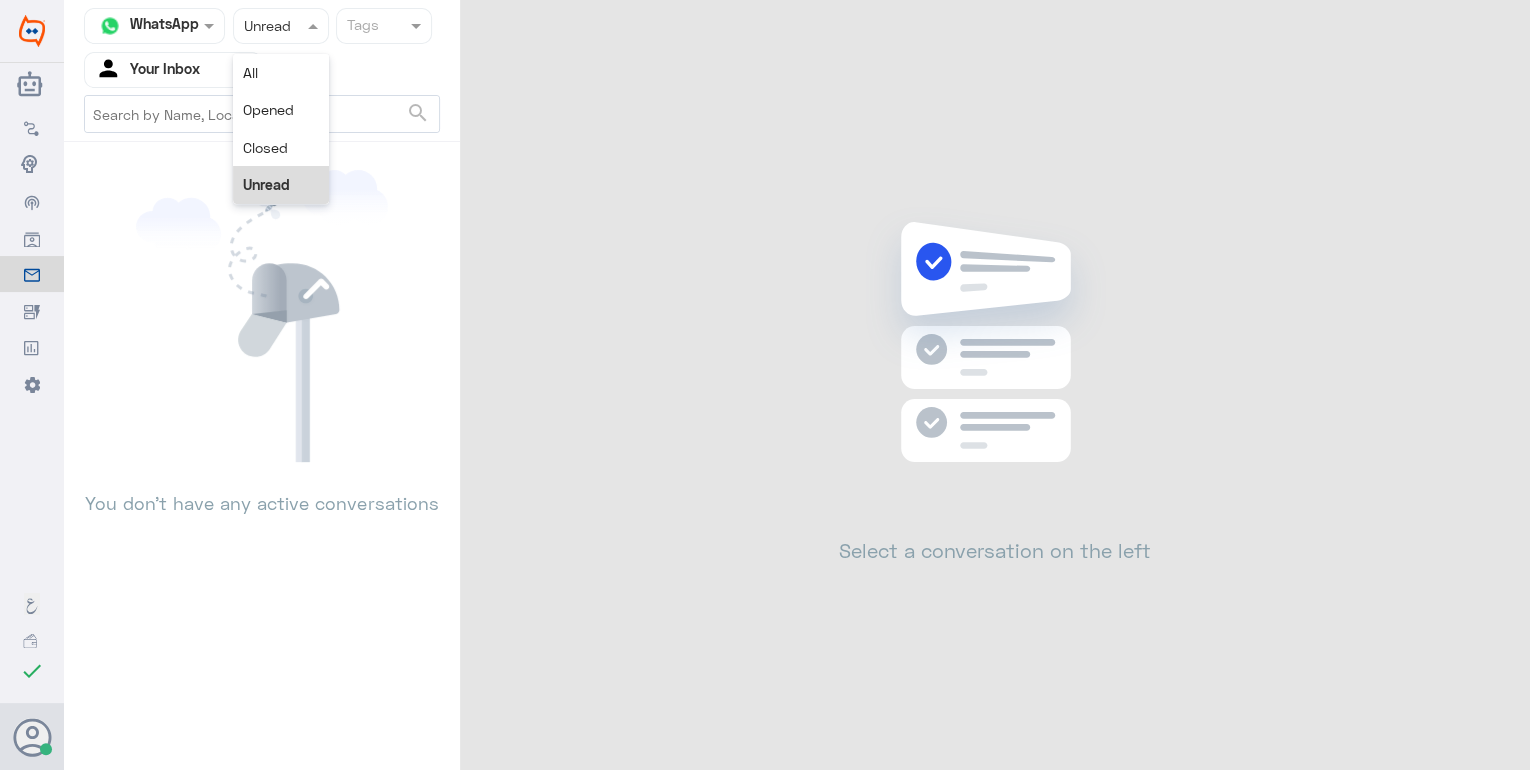 click on "Status × Unread" 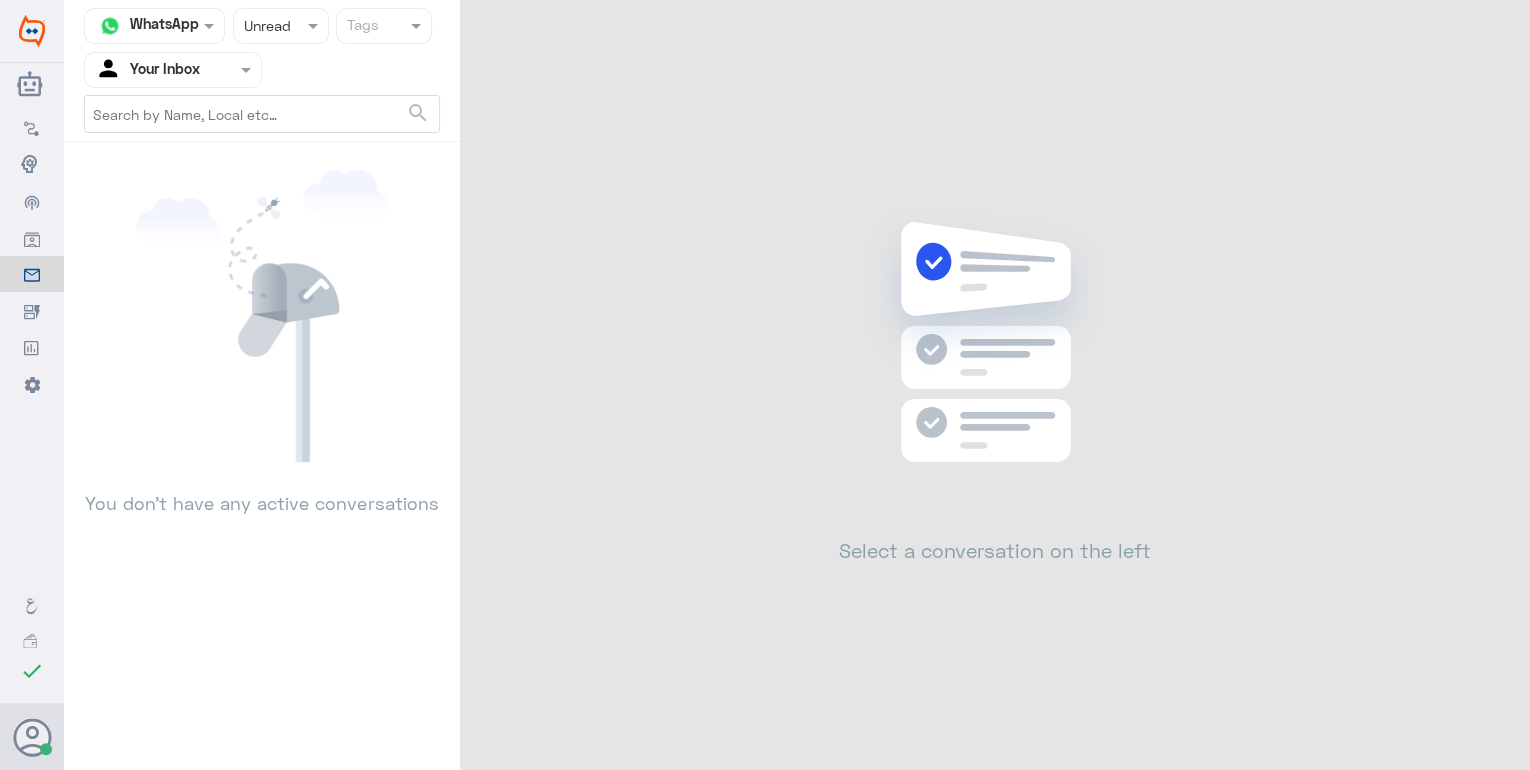 click on "Agent Filter Your Inbox" 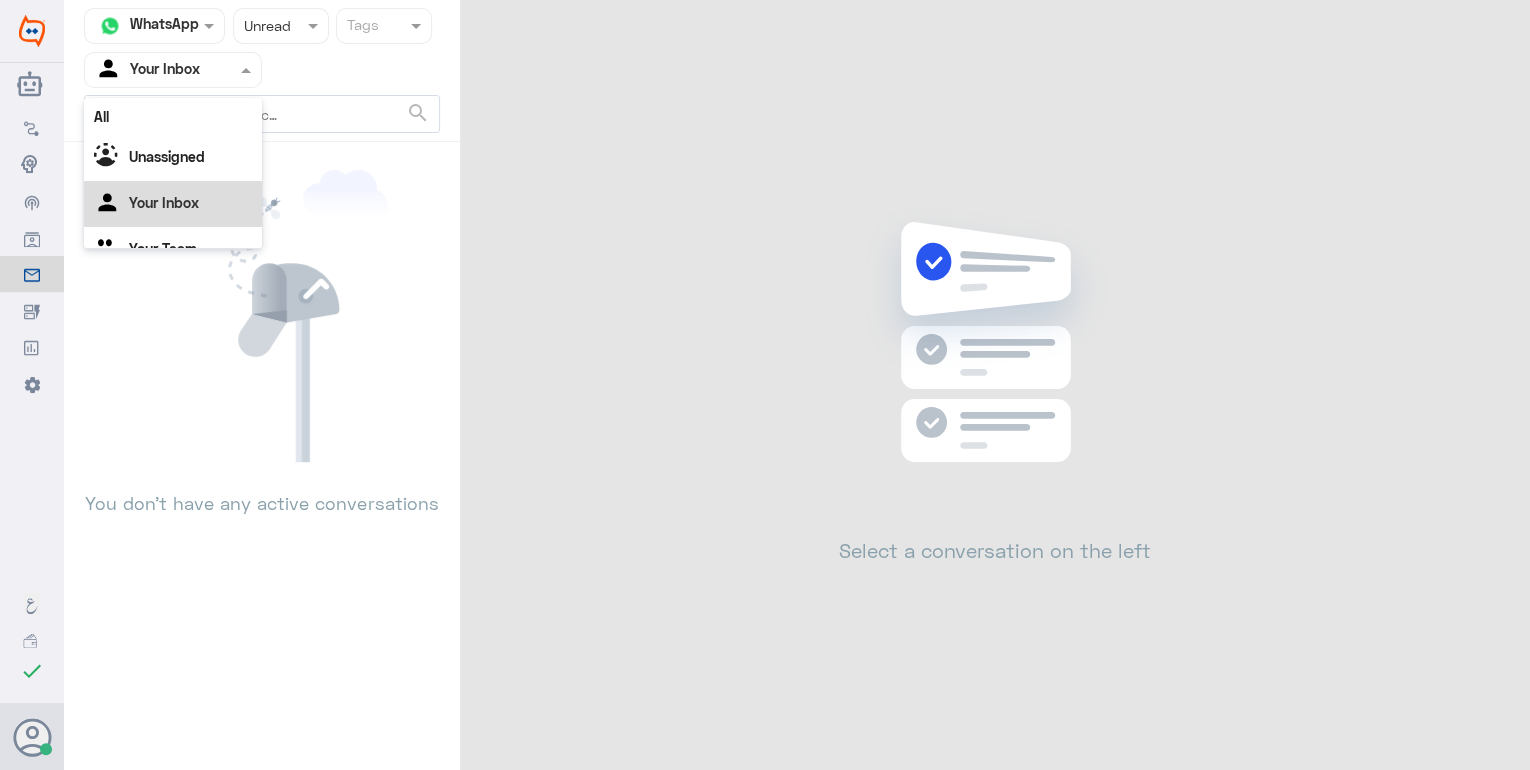 click on "Agent Filter Your Inbox" 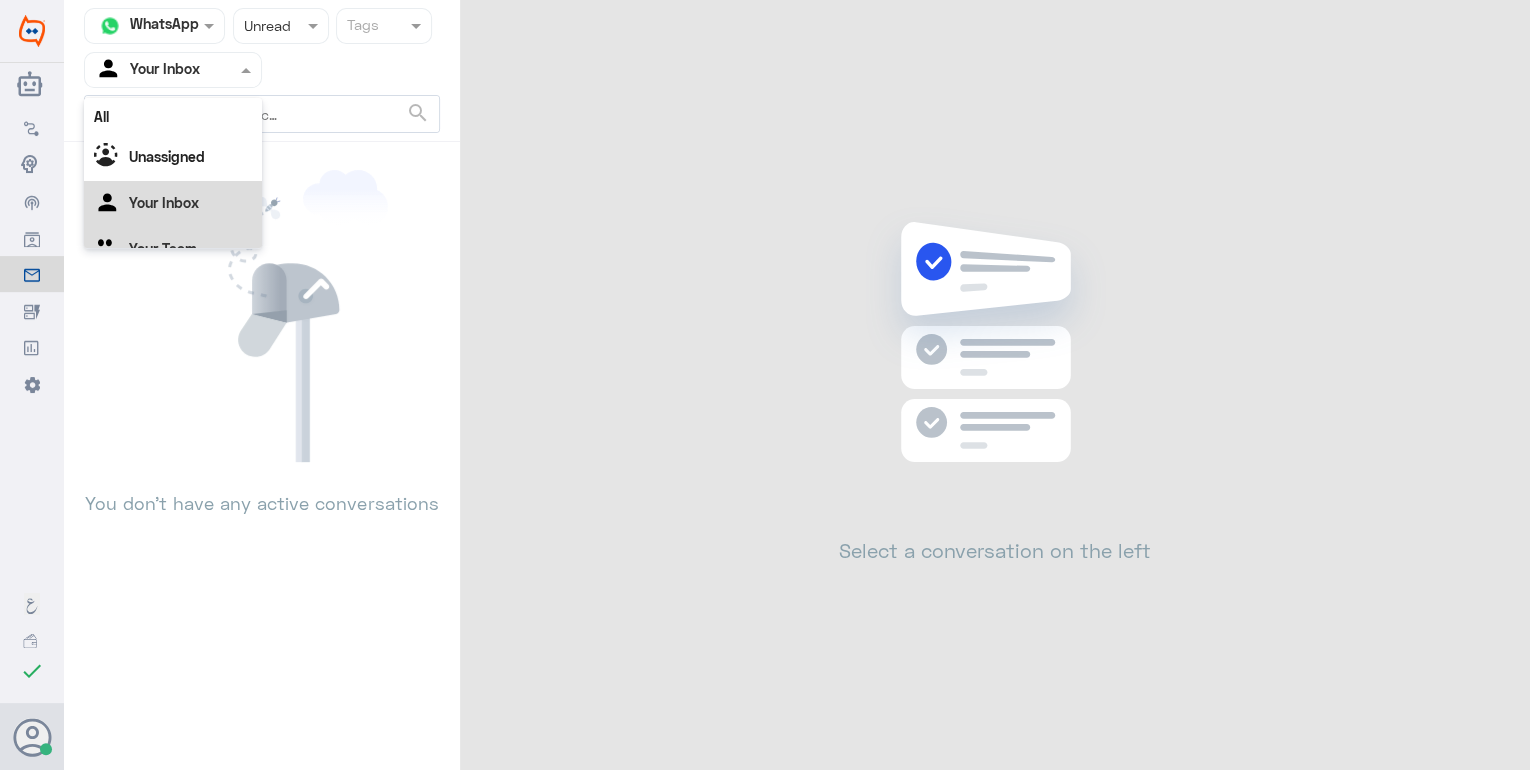 click on "Your Team" at bounding box center [173, 250] 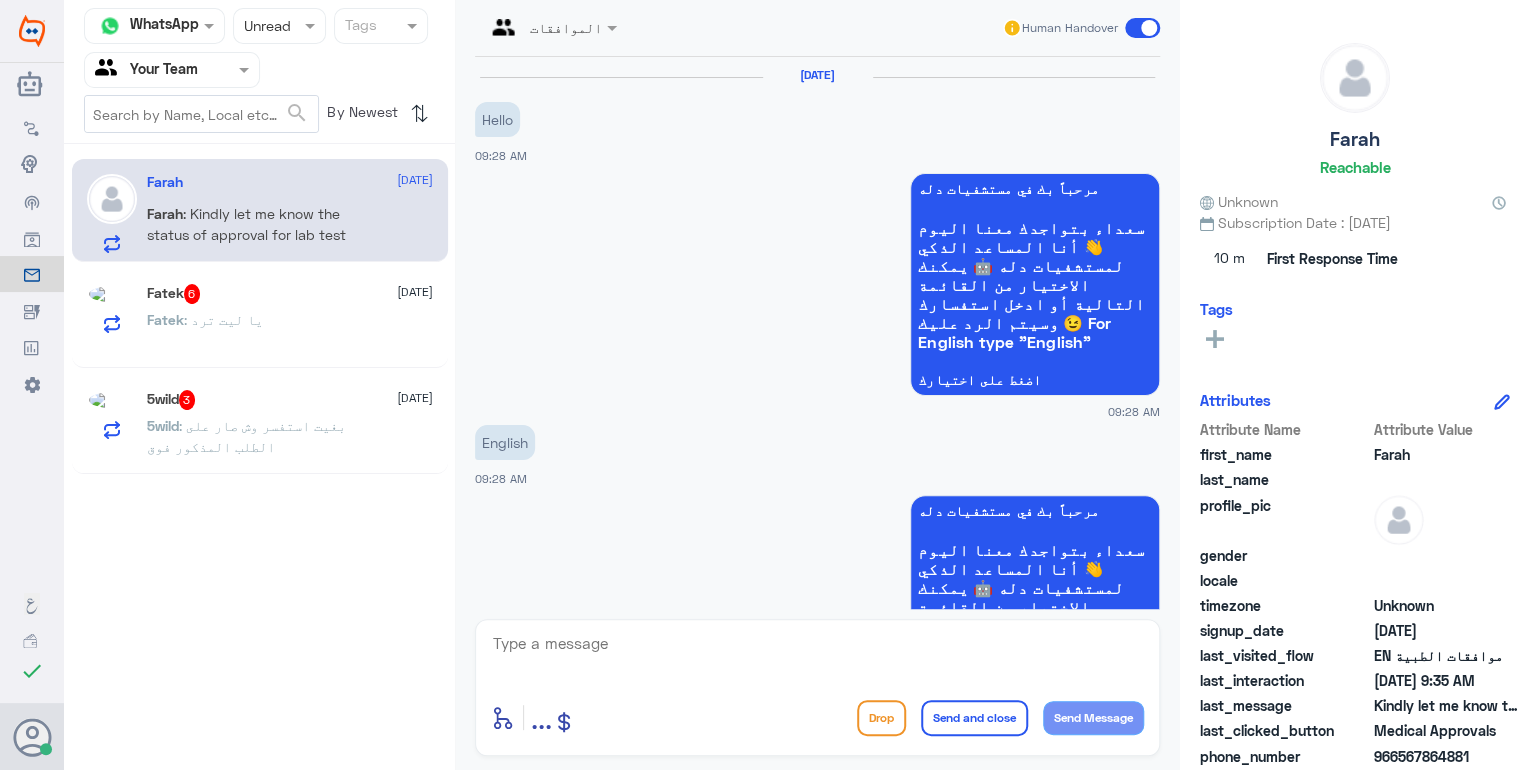 scroll, scrollTop: 1616, scrollLeft: 0, axis: vertical 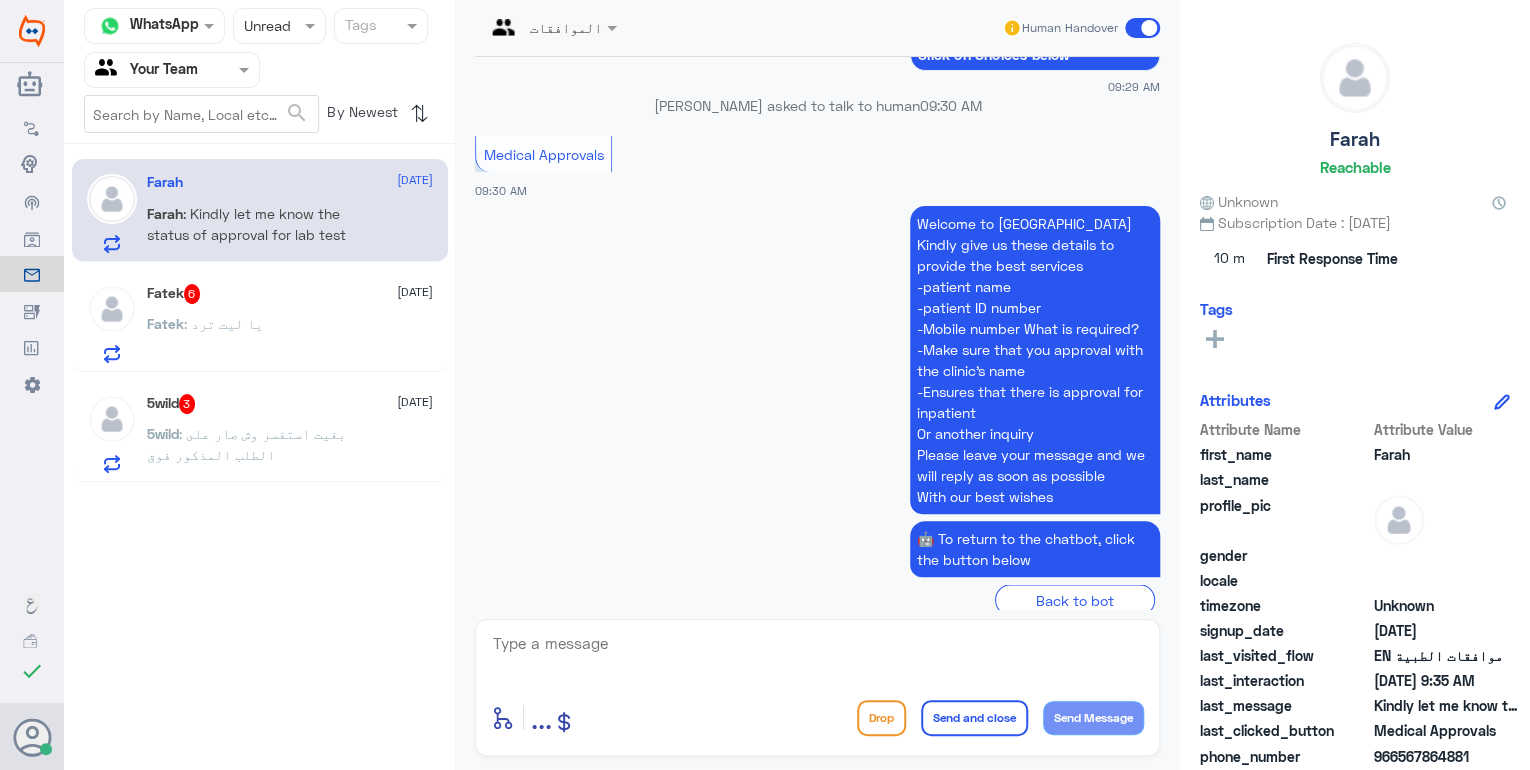 click on "5wild : بغيت استفسر وش صار على الطلب المذكور فوق" 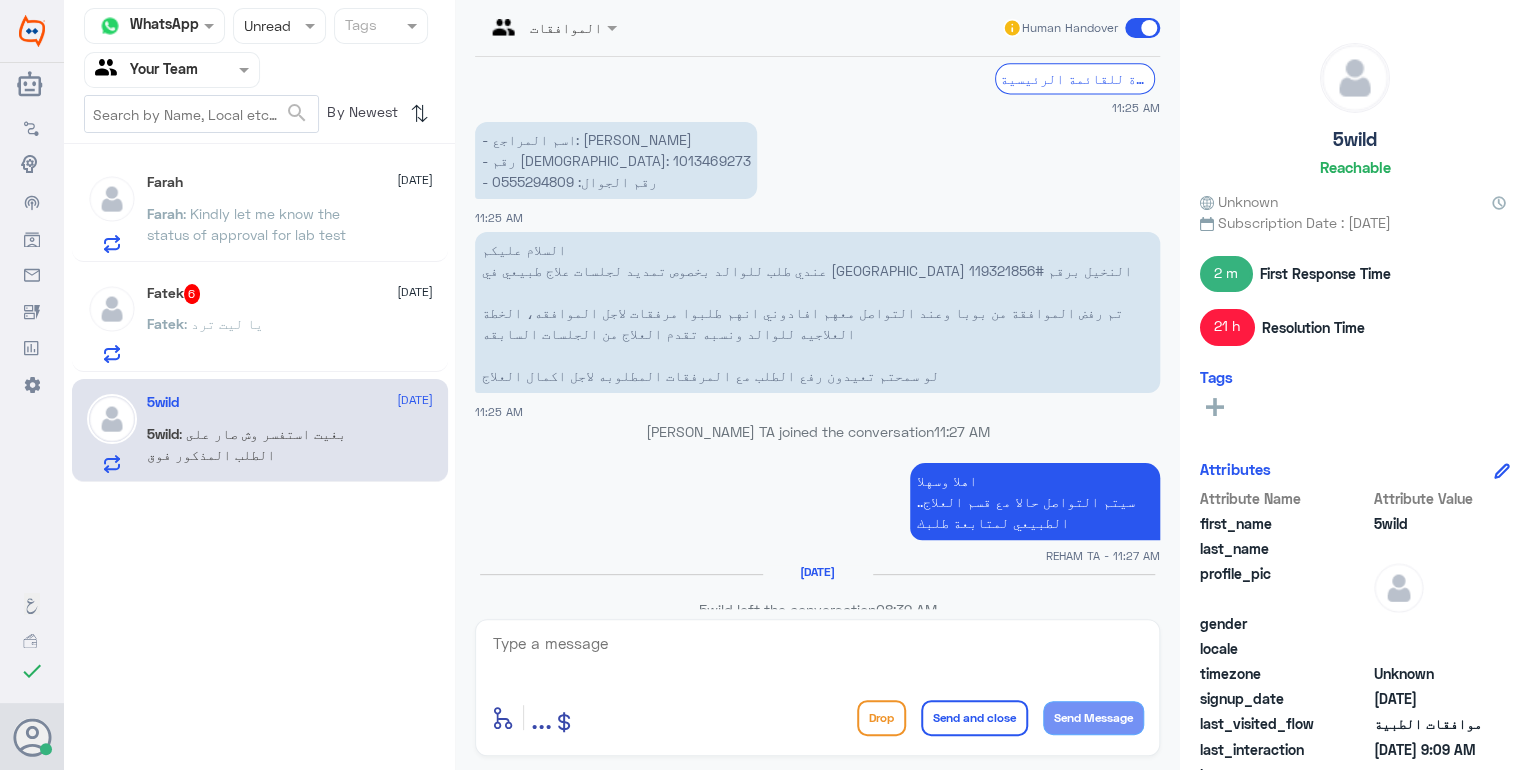scroll, scrollTop: 1296, scrollLeft: 0, axis: vertical 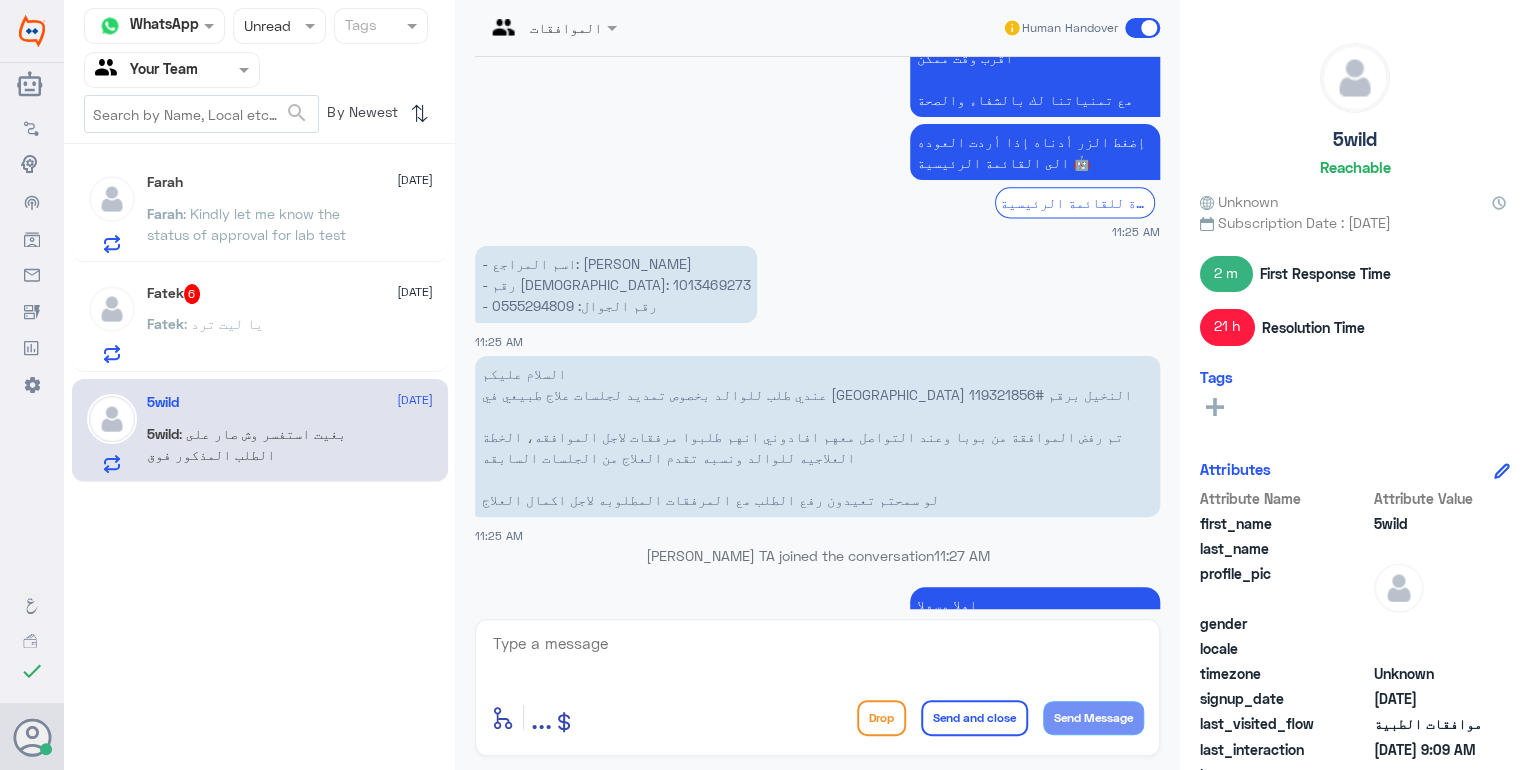 click on "السلام عليكم عندي طلب للوالد بخصوص تمديد لجلسات علاج طبيعي في مستشفى دله النخيل برقم #119321856 تم رفض الموافقة من بوبا وعند التواصل معهم افادوني انهم طلبوا مرفقات لاجل الموافقه، الخطة العلاجيه للوالد ونسبه تقدم العلاج من الجلسات السابقه لو سمحتم تعيدون رفع الطلب مع المرفقات المطلوبه لاجل اكمال العلاج" 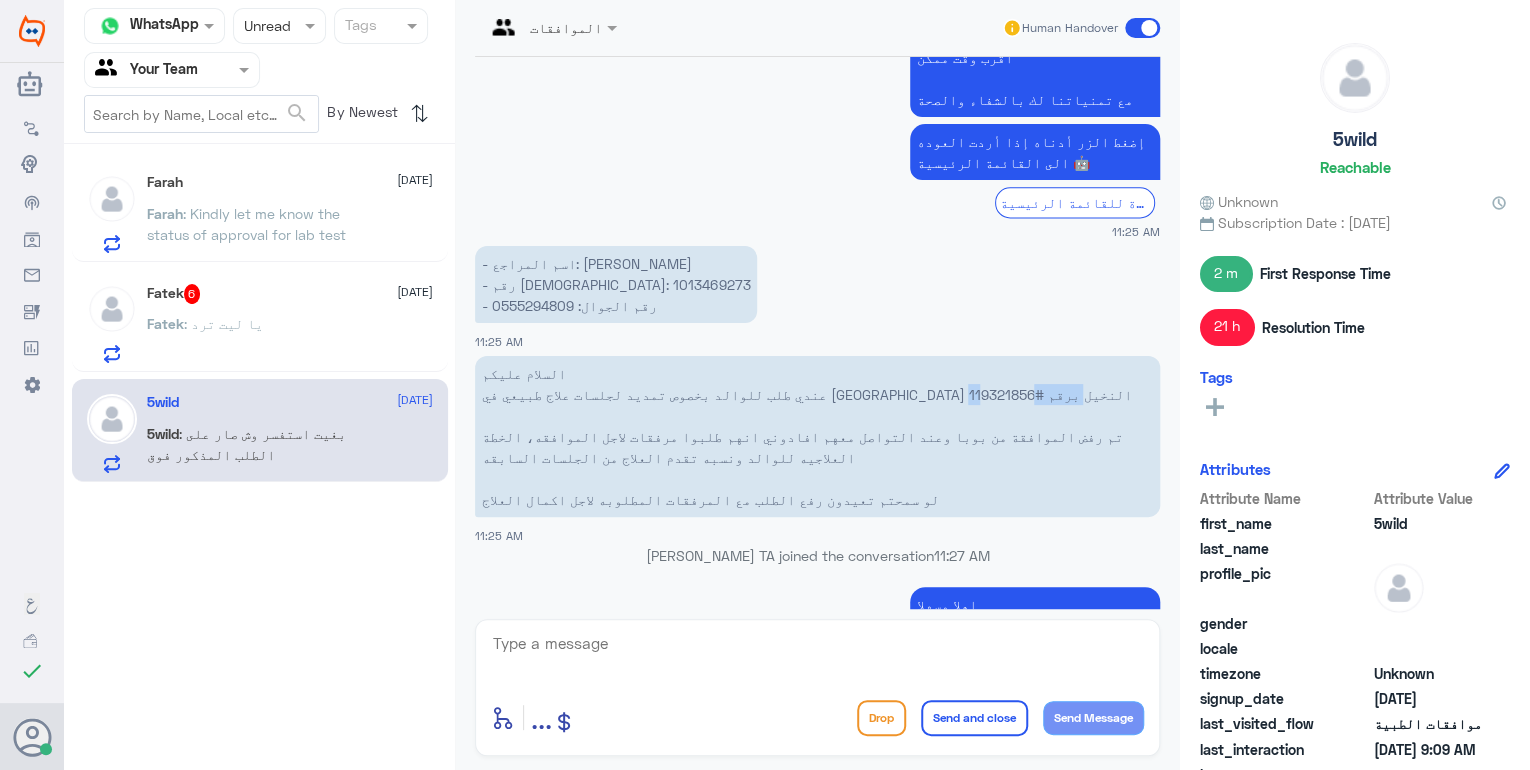 click on "السلام عليكم عندي طلب للوالد بخصوص تمديد لجلسات علاج طبيعي في مستشفى دله النخيل برقم #119321856 تم رفض الموافقة من بوبا وعند التواصل معهم افادوني انهم طلبوا مرفقات لاجل الموافقه، الخطة العلاجيه للوالد ونسبه تقدم العلاج من الجلسات السابقه لو سمحتم تعيدون رفع الطلب مع المرفقات المطلوبه لاجل اكمال العلاج" 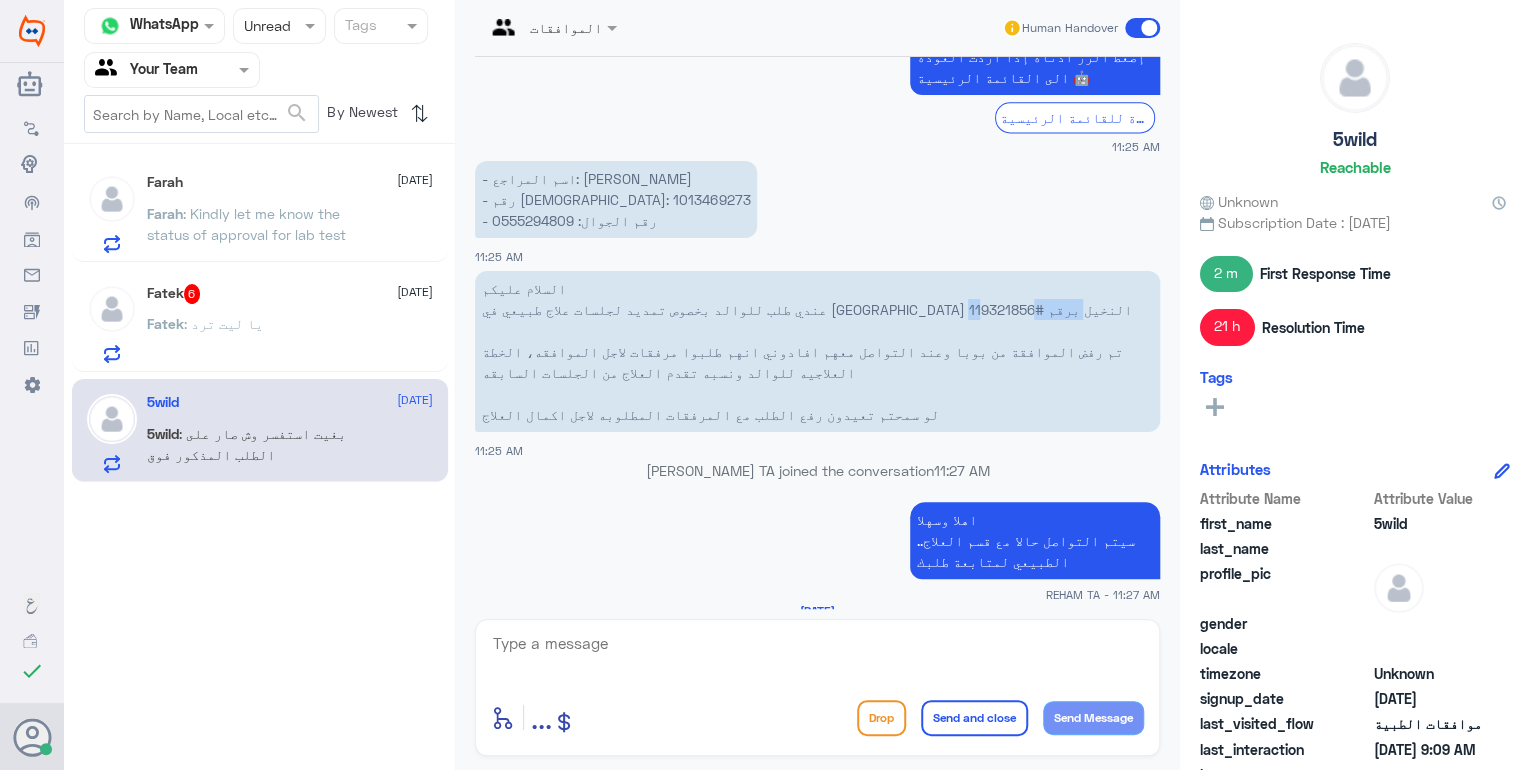 scroll, scrollTop: 1536, scrollLeft: 0, axis: vertical 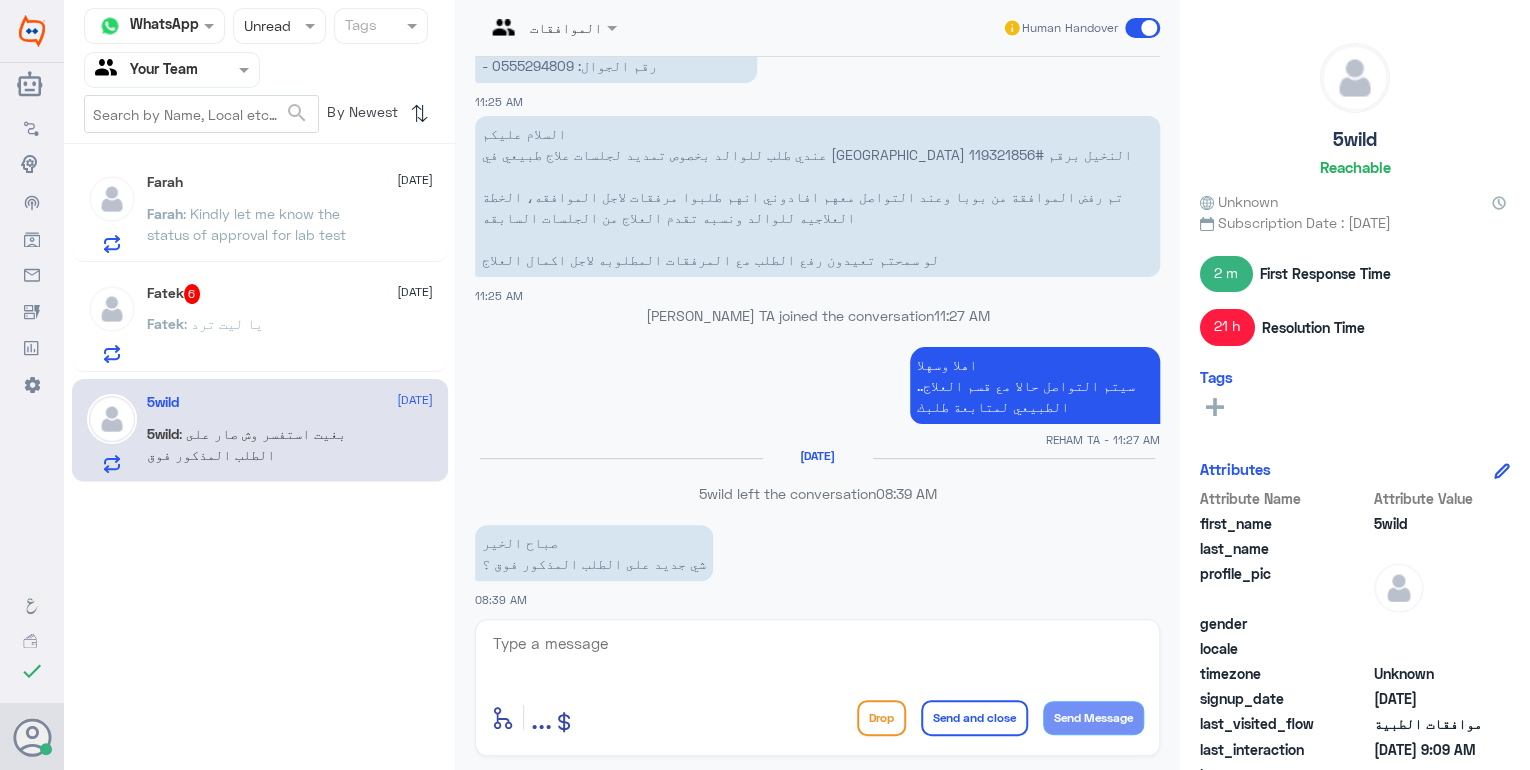 click 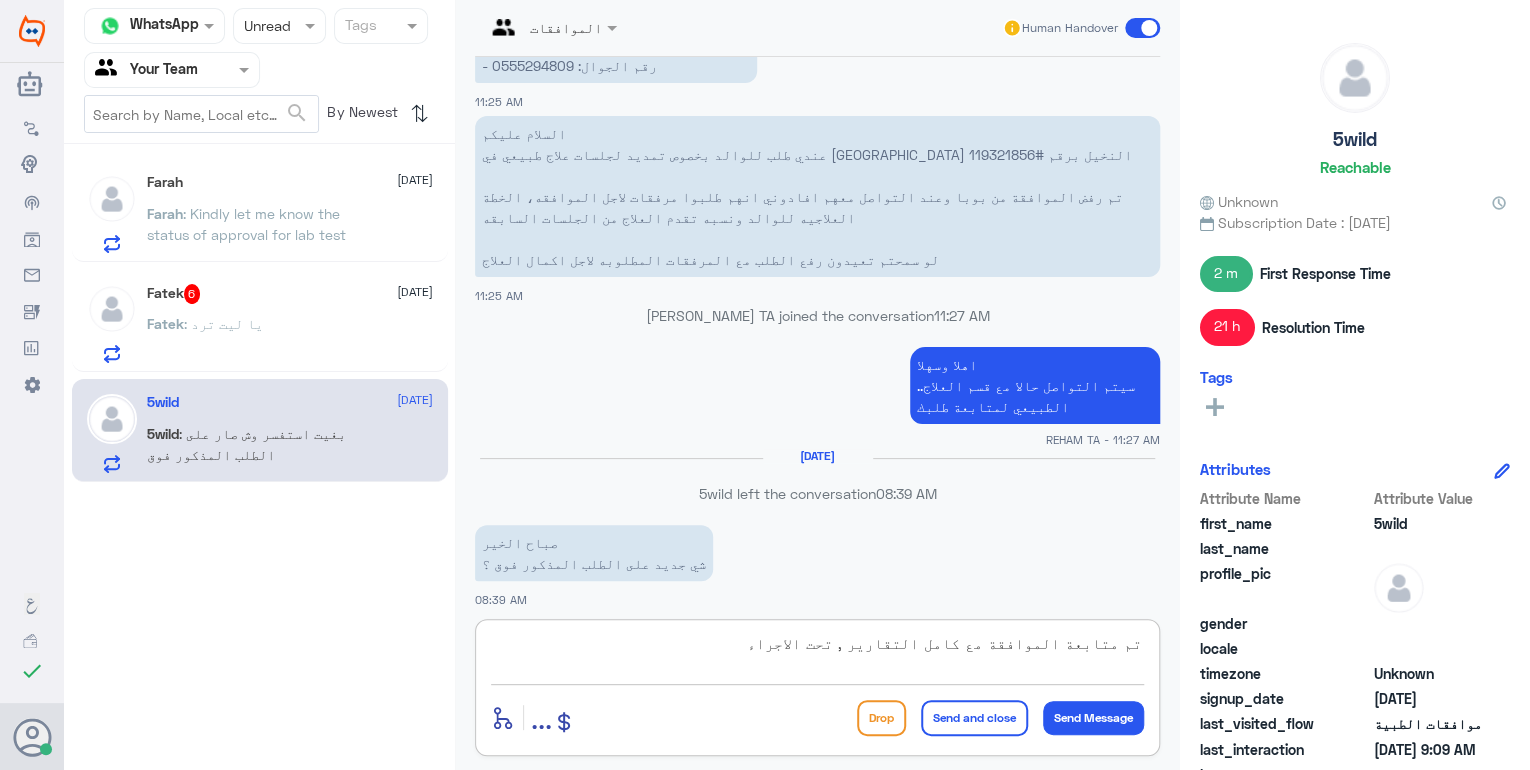 type on "تم متابعة الموافقة مع كامل التقارير , تحت الاجراء ." 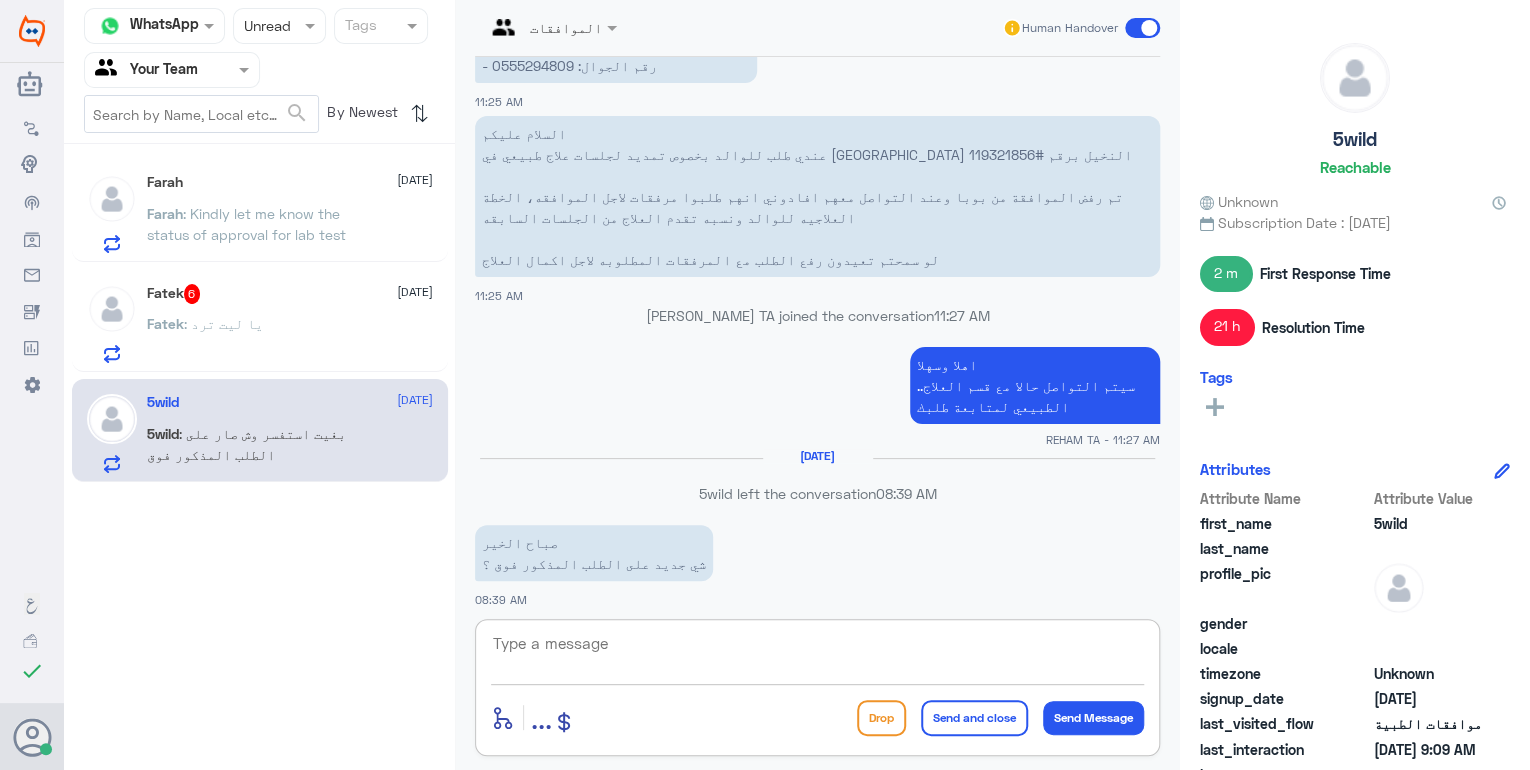 scroll, scrollTop: 2400, scrollLeft: 0, axis: vertical 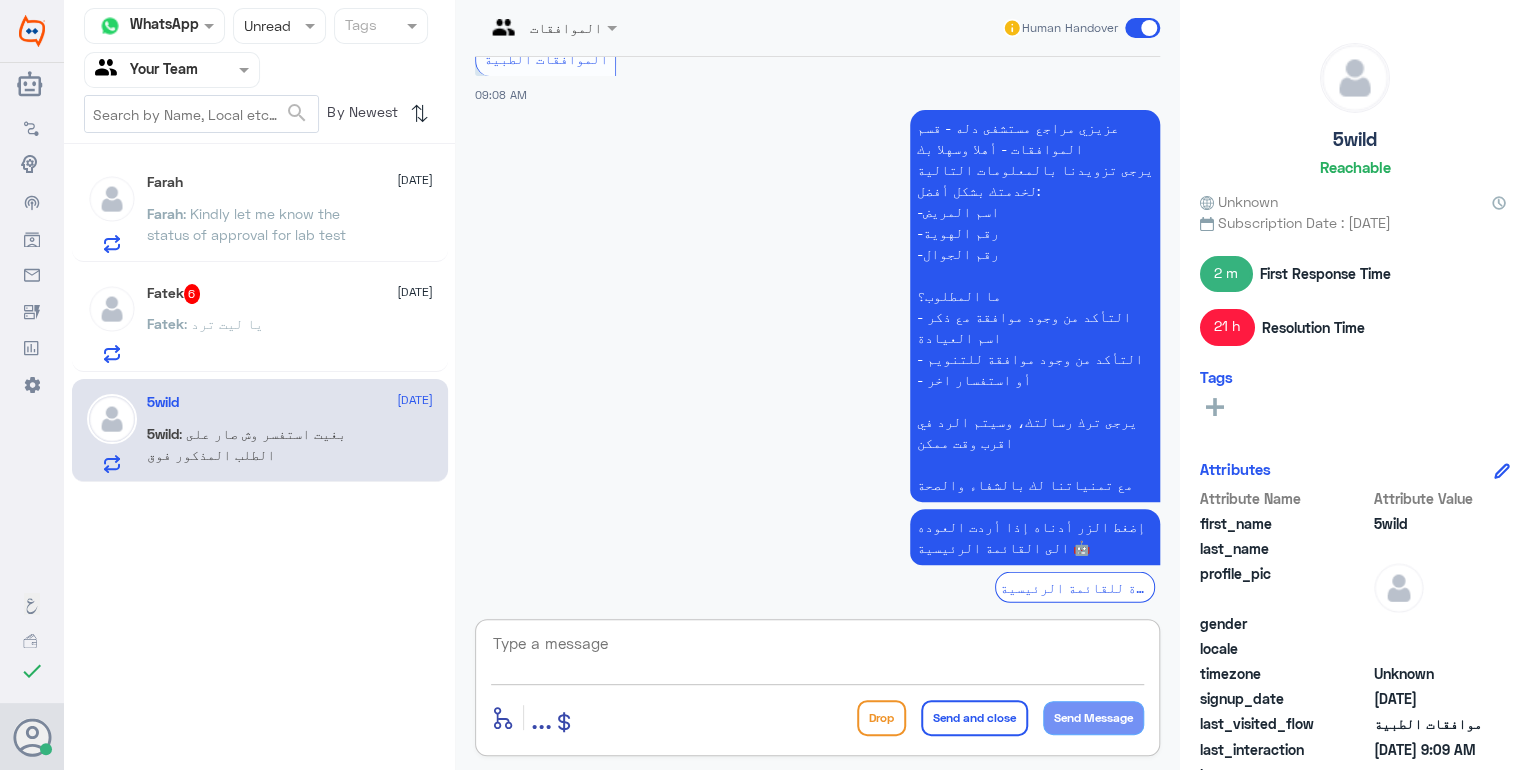 click on "Fatek   6" 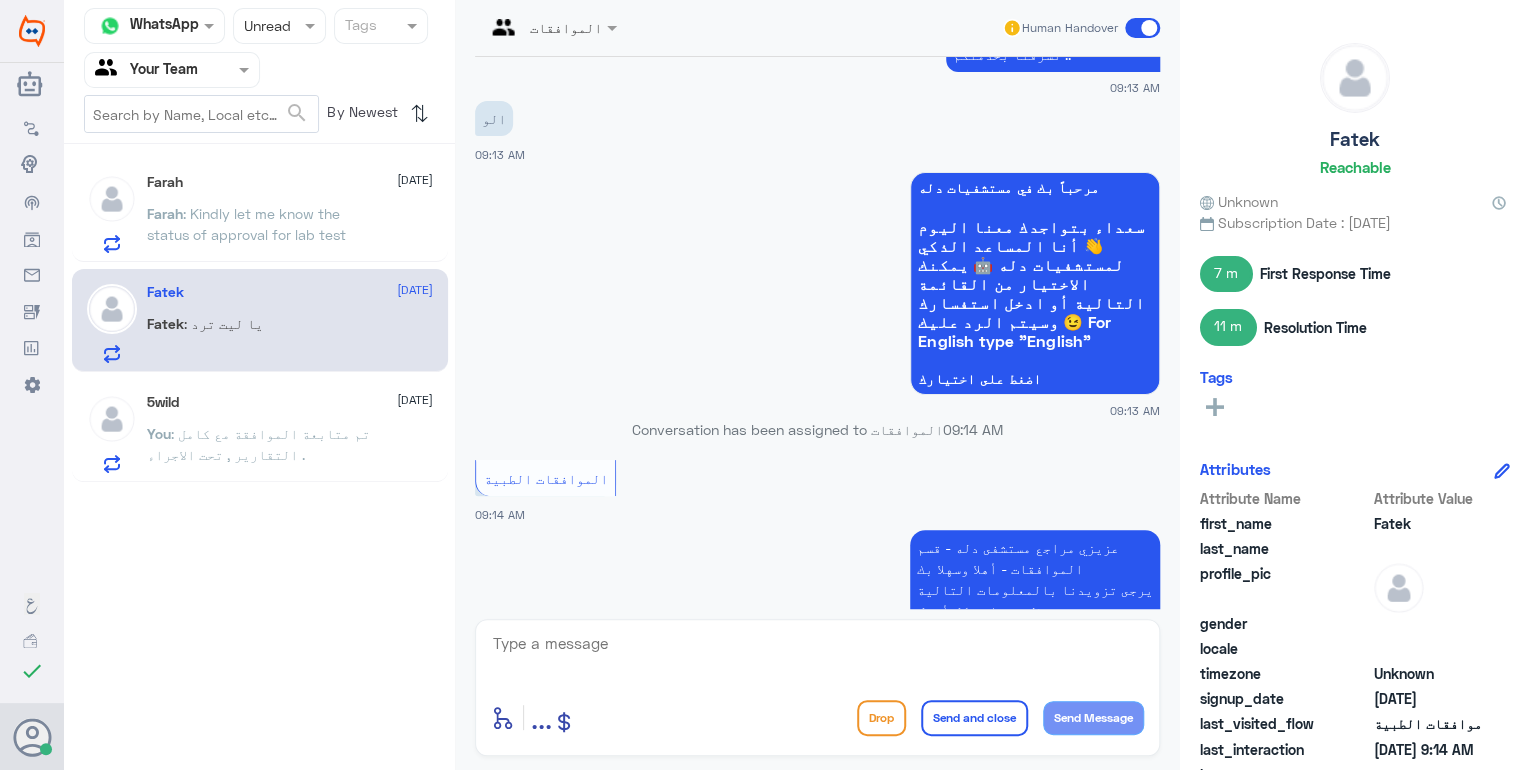 scroll, scrollTop: 1828, scrollLeft: 0, axis: vertical 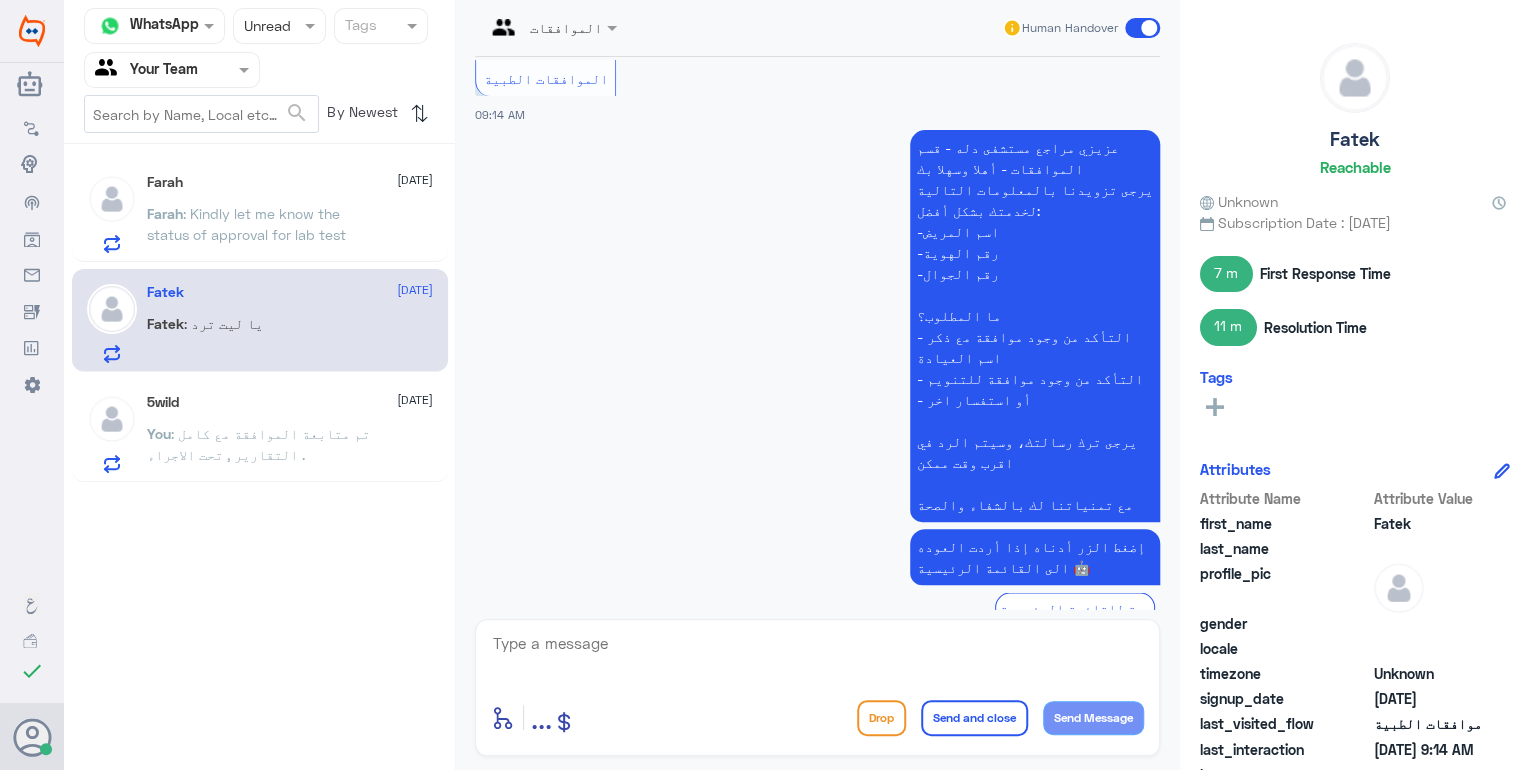 drag, startPoint x: 774, startPoint y: 492, endPoint x: 597, endPoint y: 499, distance: 177.13837 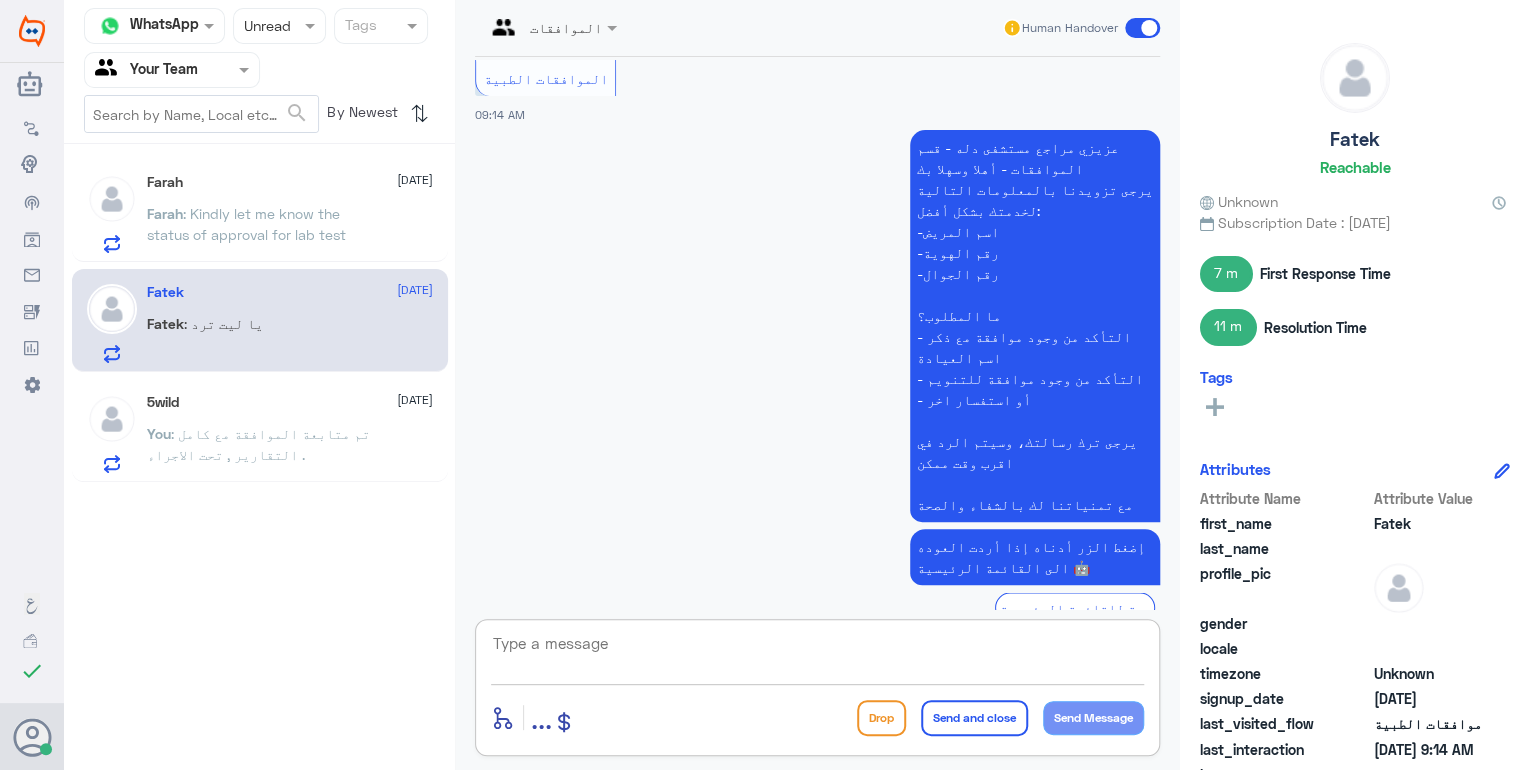 drag, startPoint x: 597, startPoint y: 499, endPoint x: 549, endPoint y: 667, distance: 174.72264 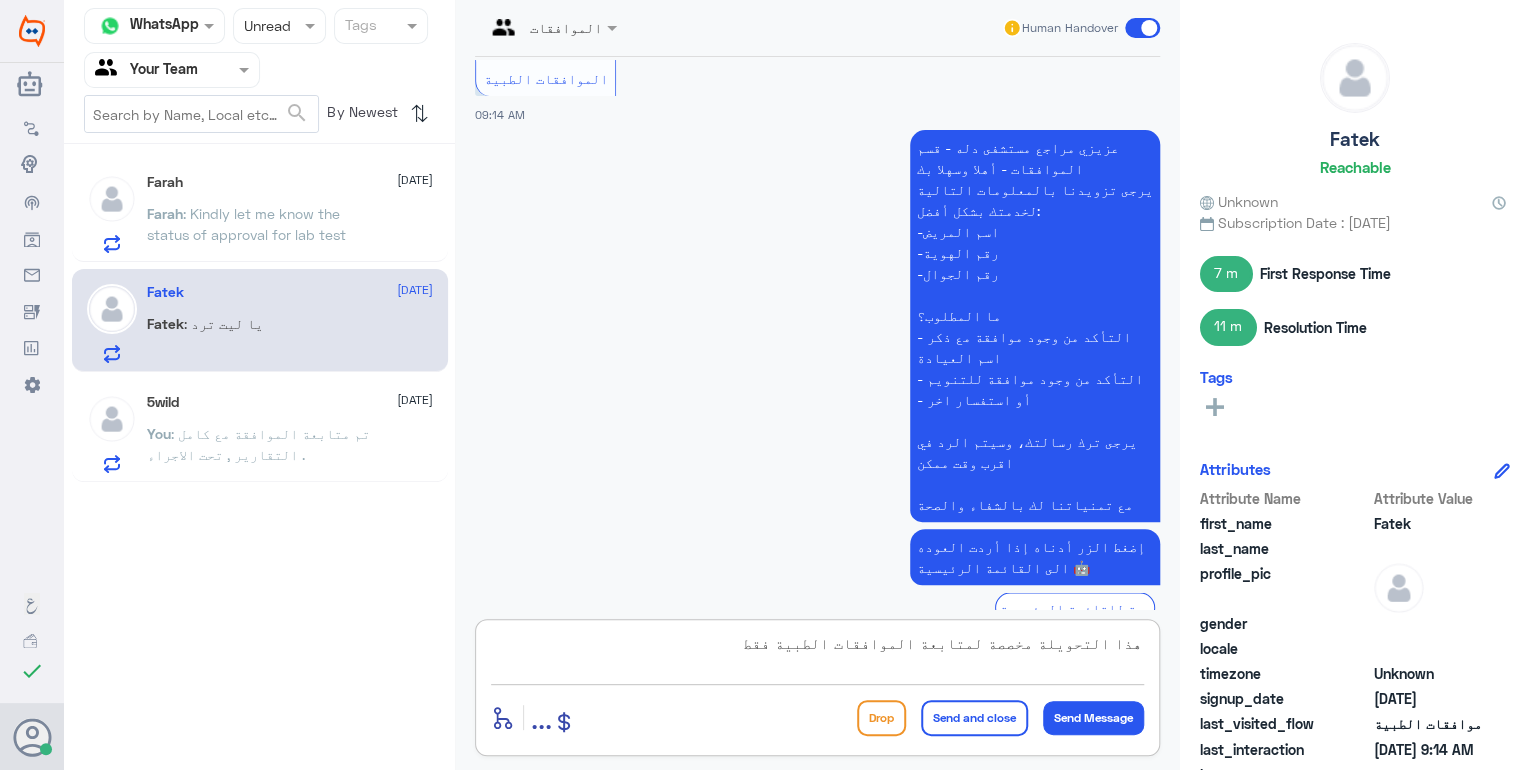 type on "هذا التحويلة مخصصة لمتابعة الموافقات الطبية فقط ." 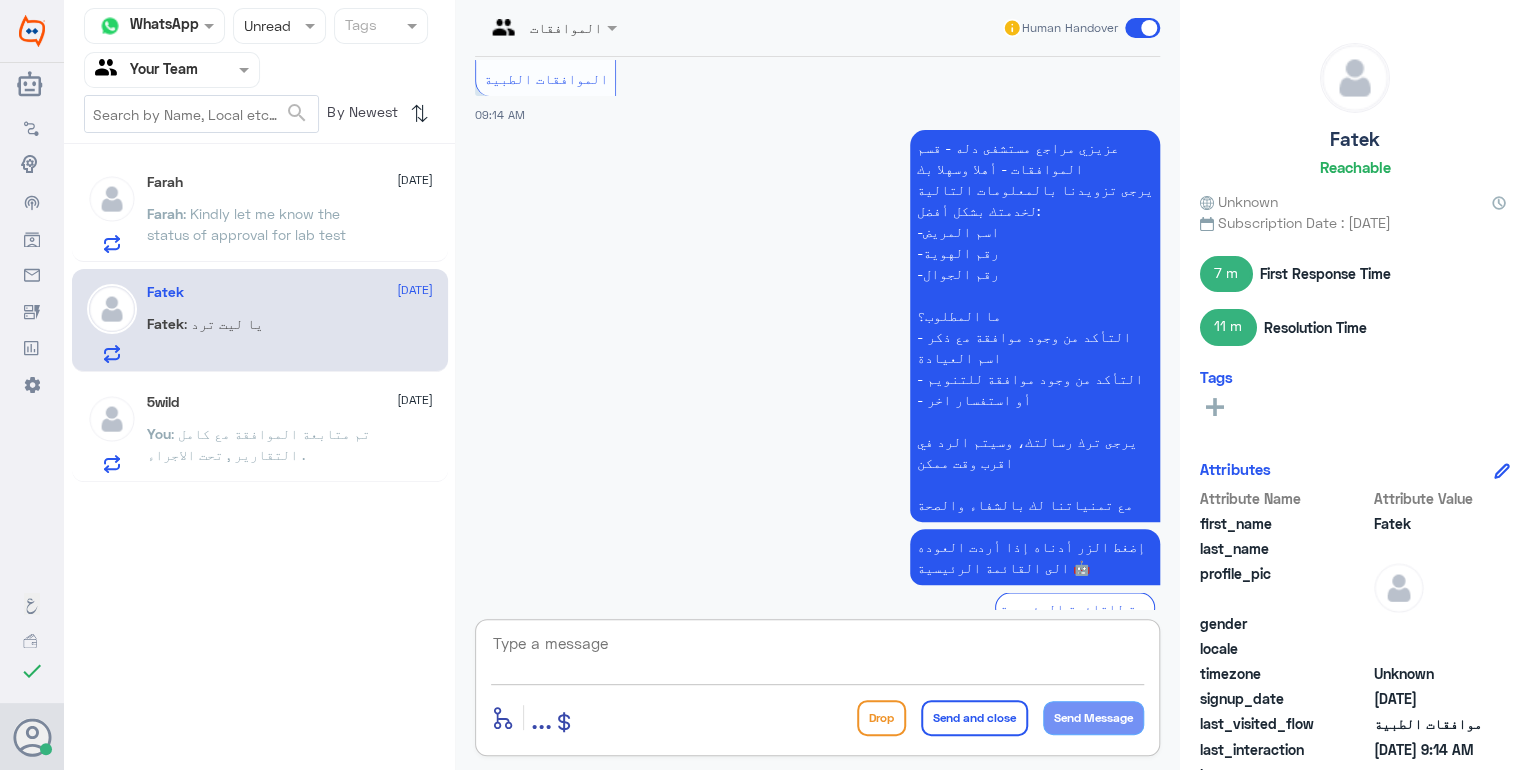 scroll, scrollTop: 1892, scrollLeft: 0, axis: vertical 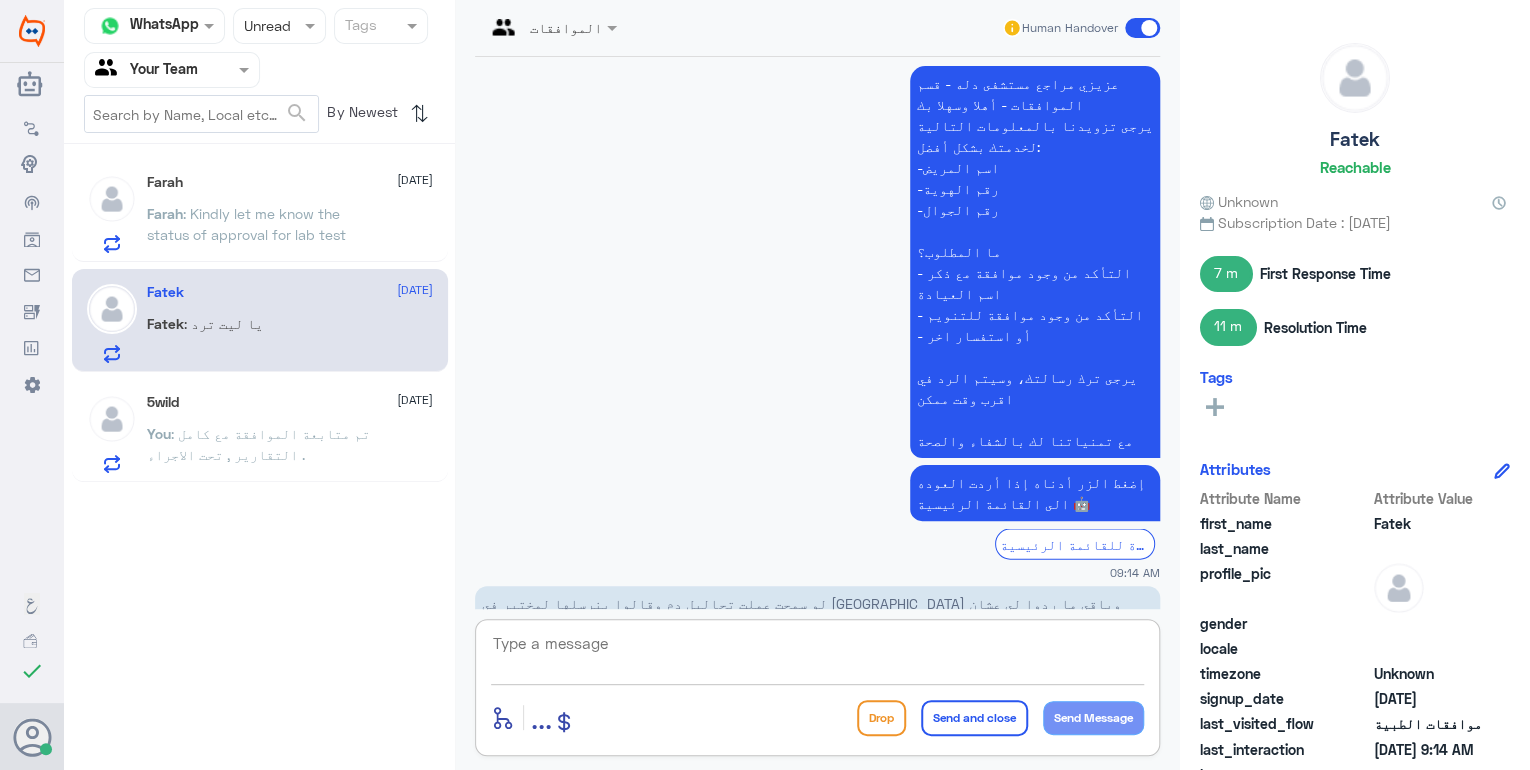 click on "Farah : Kindly let me know the status of approval for lab test" 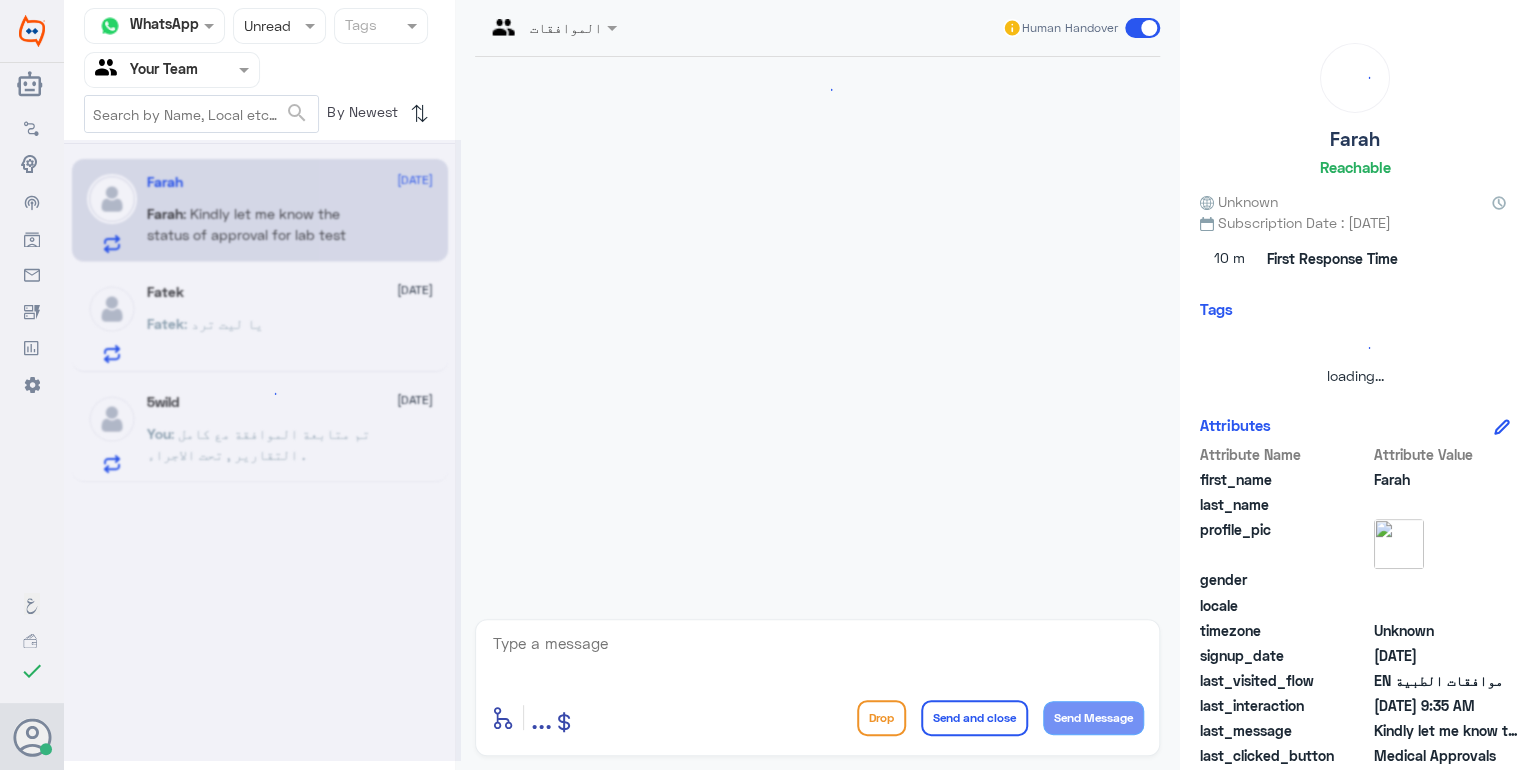 scroll, scrollTop: 1616, scrollLeft: 0, axis: vertical 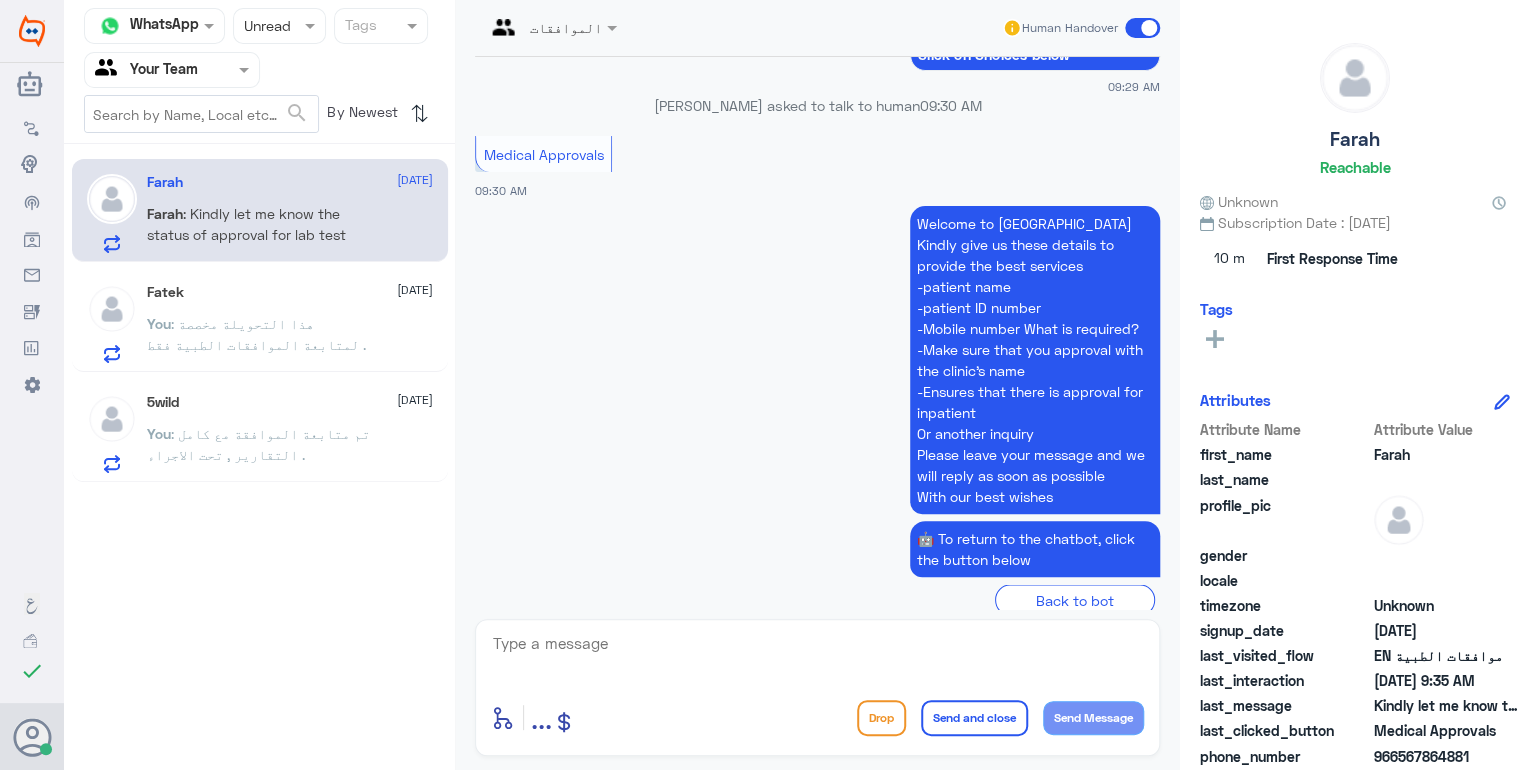 click on "Patient name: Farzana Saleem. Profile No. 1539591.                             ID. NO. 21912 41310." 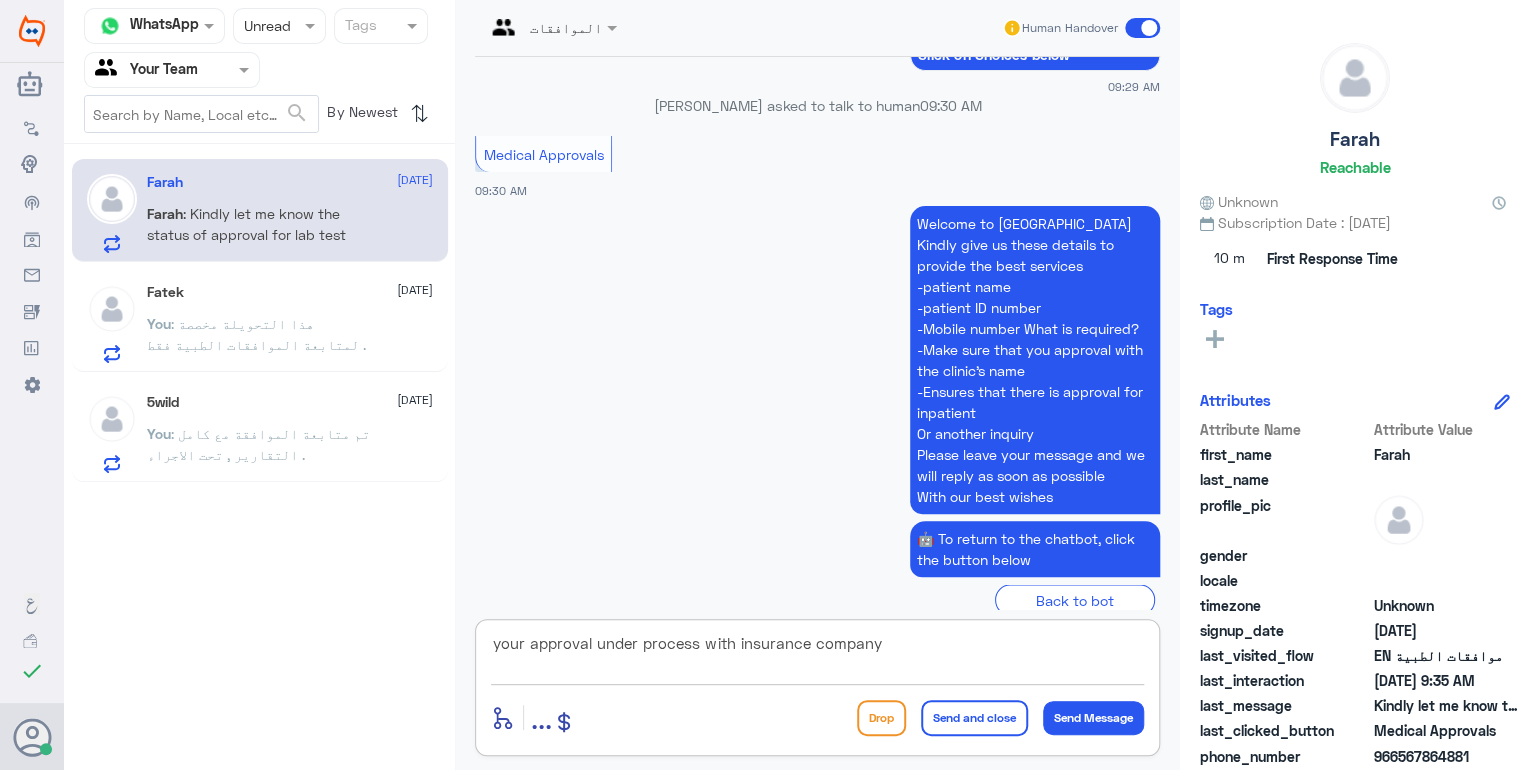 type on "your approval under process with insurance company ." 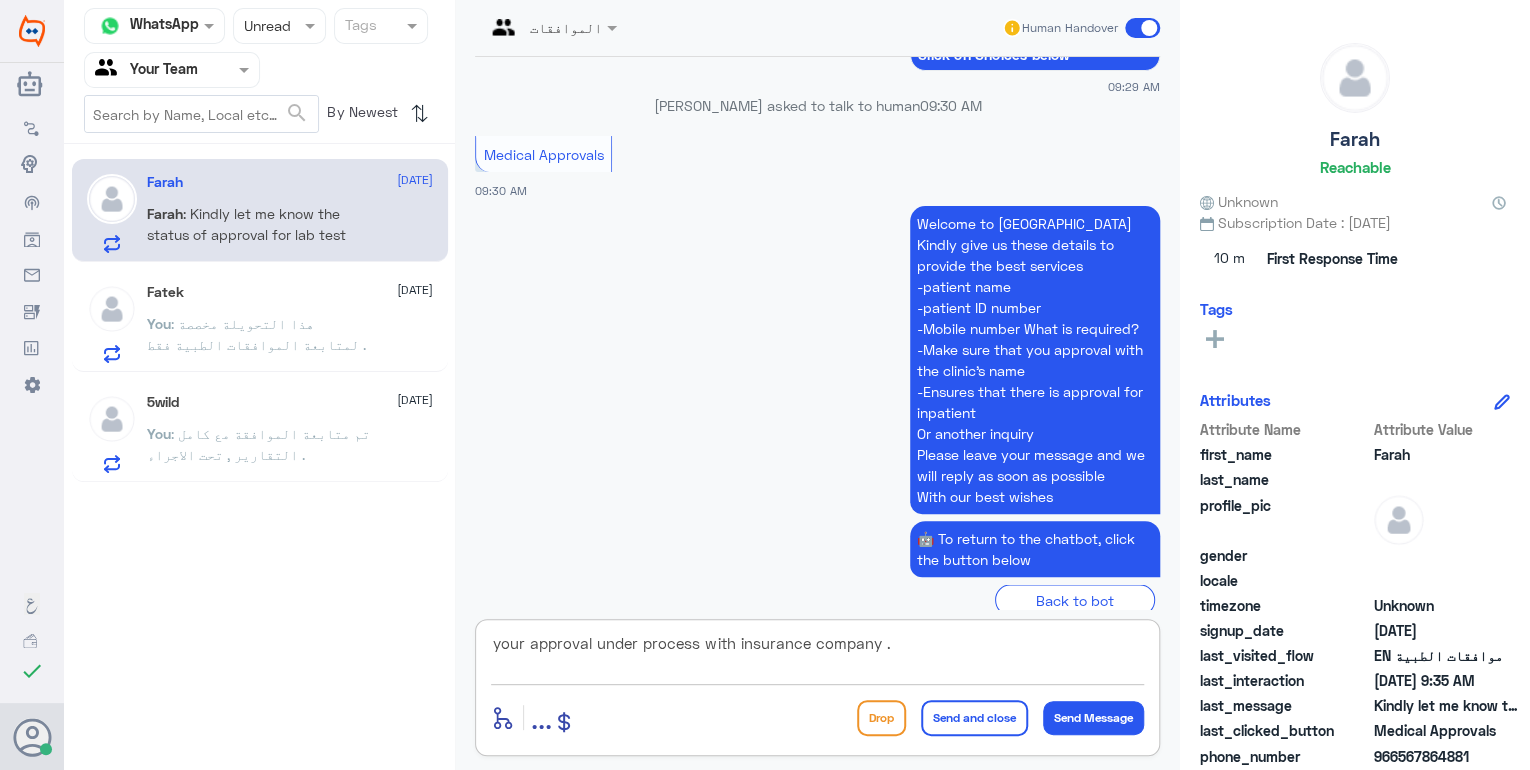 type 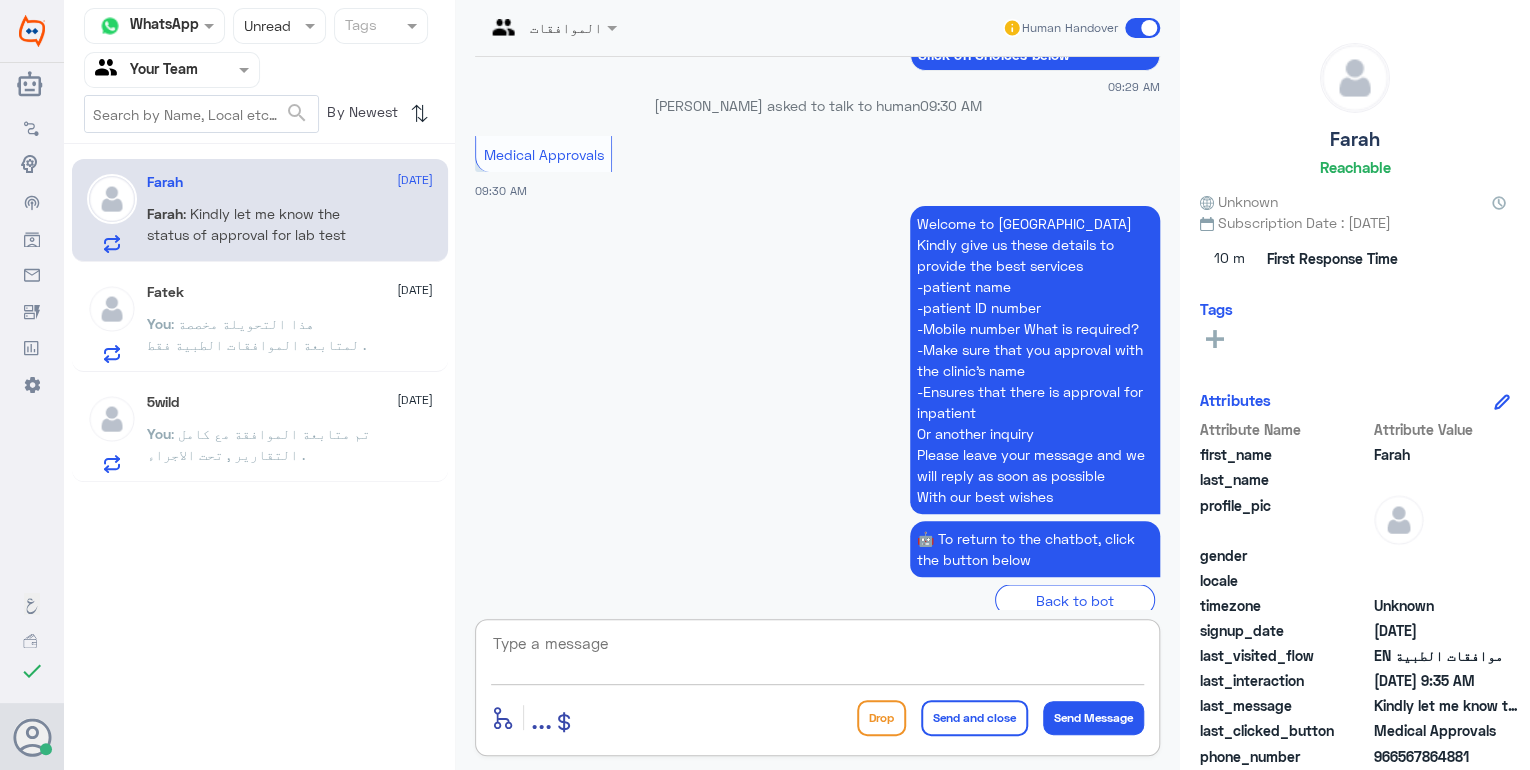 scroll, scrollTop: 1702, scrollLeft: 0, axis: vertical 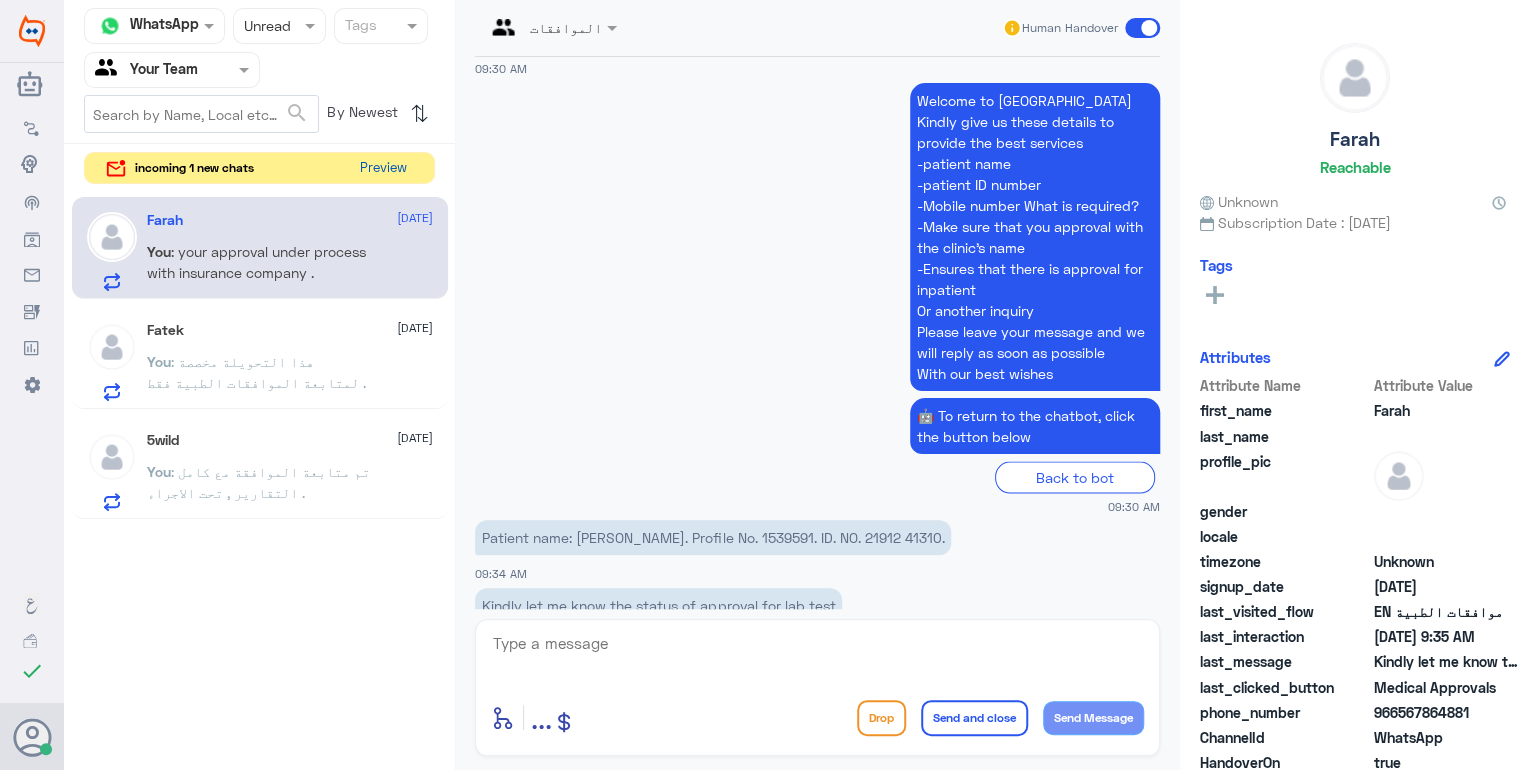 click on "Preview" 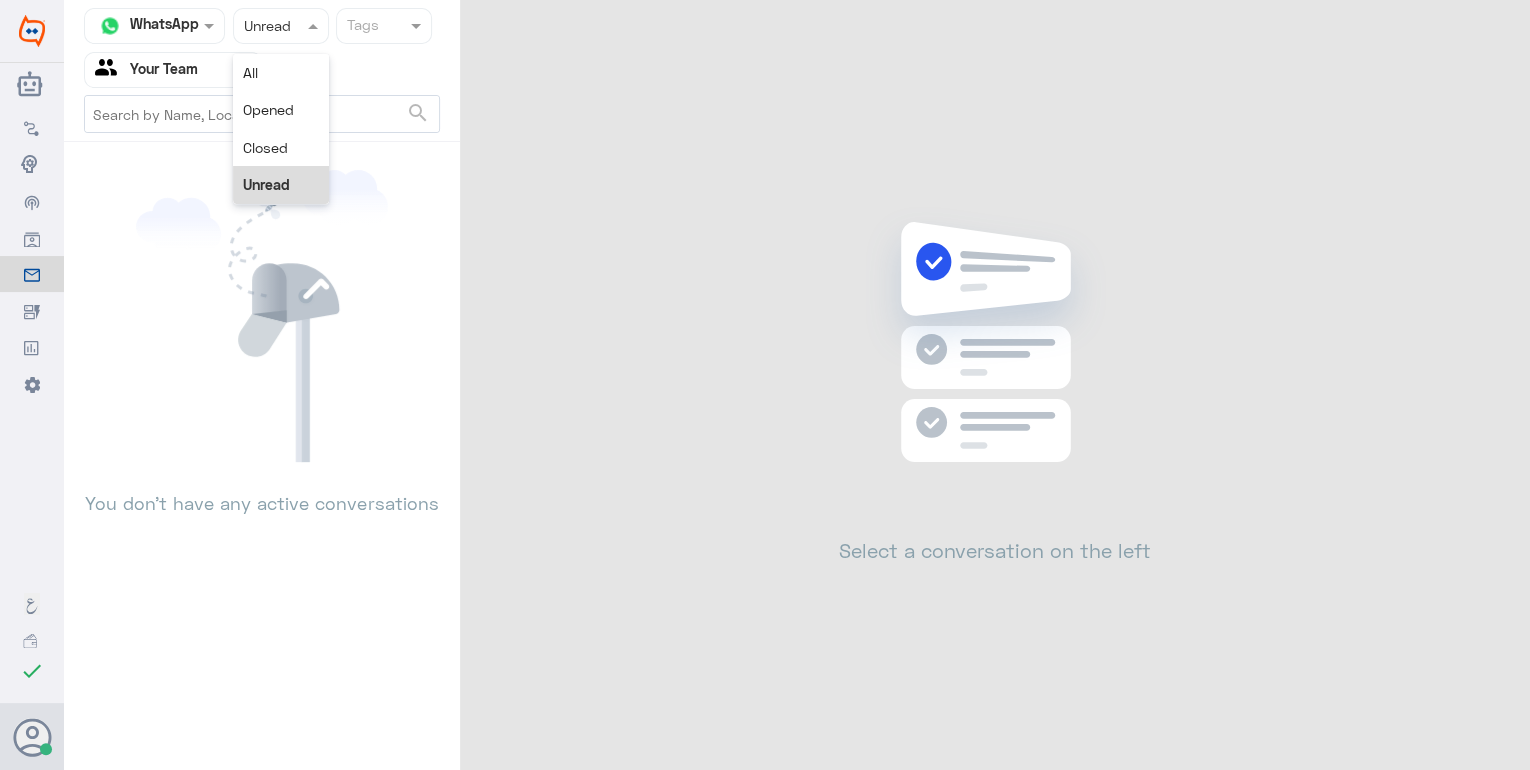 click on "Status × Unread" 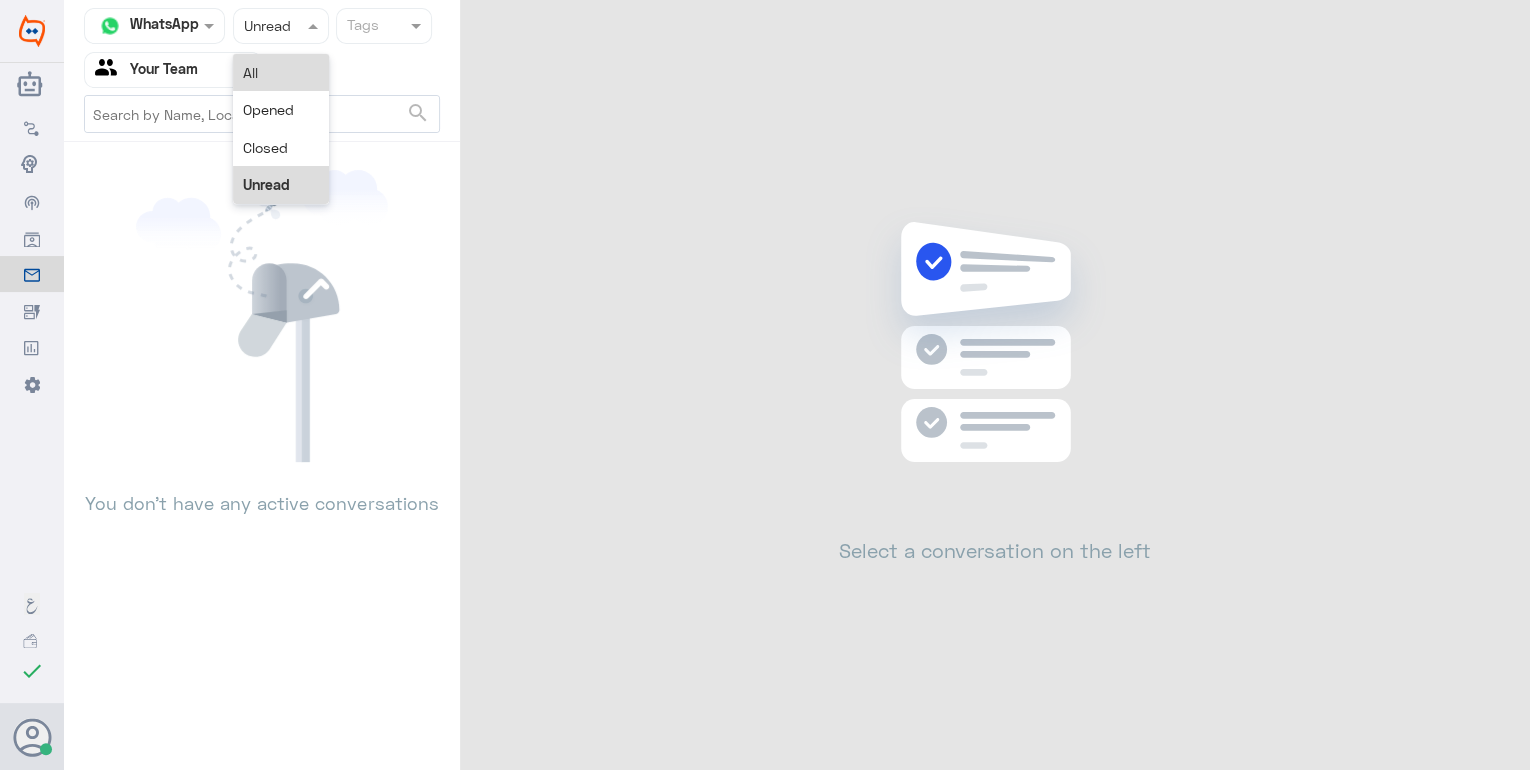 click on "All" at bounding box center (281, 72) 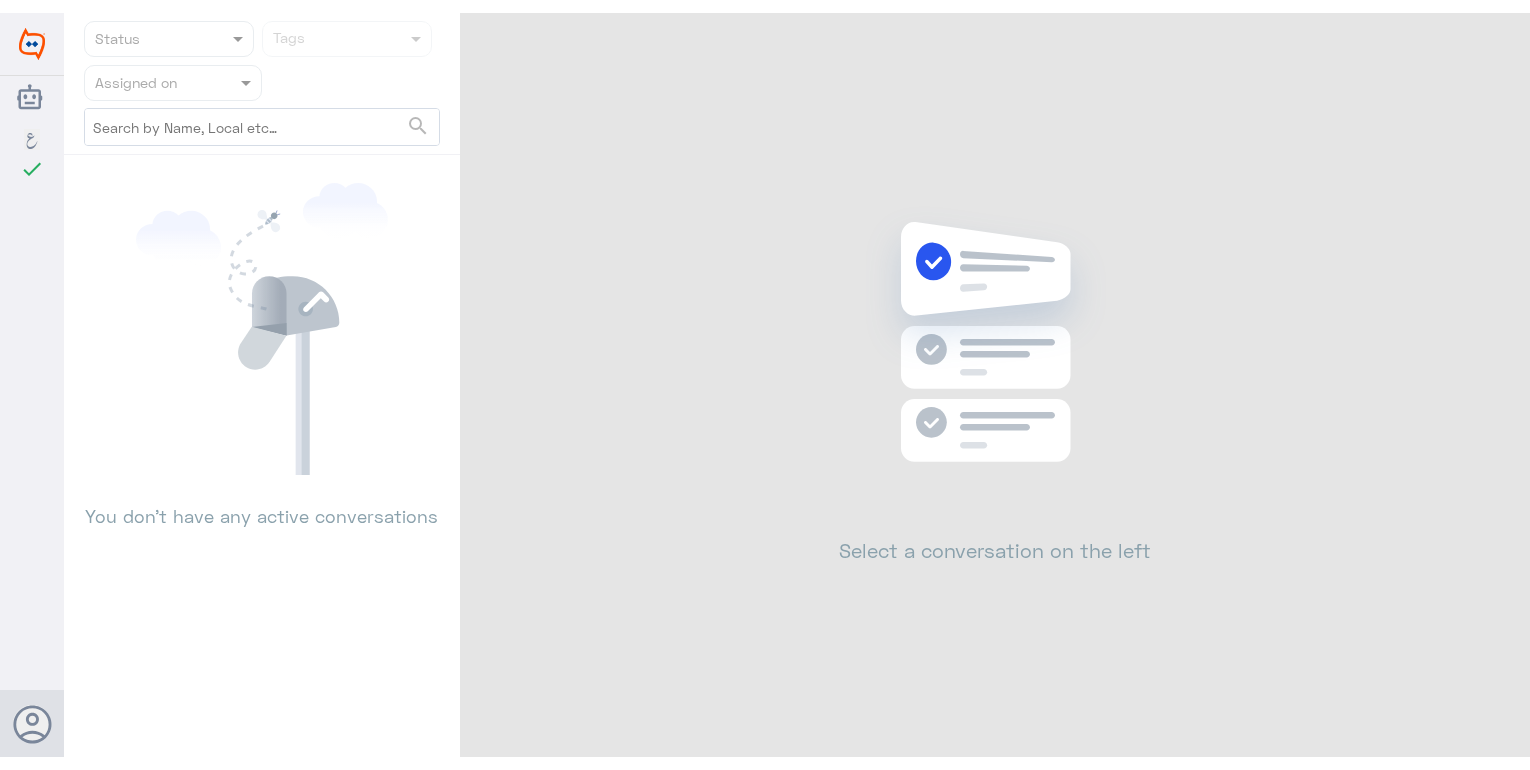 scroll, scrollTop: 0, scrollLeft: 0, axis: both 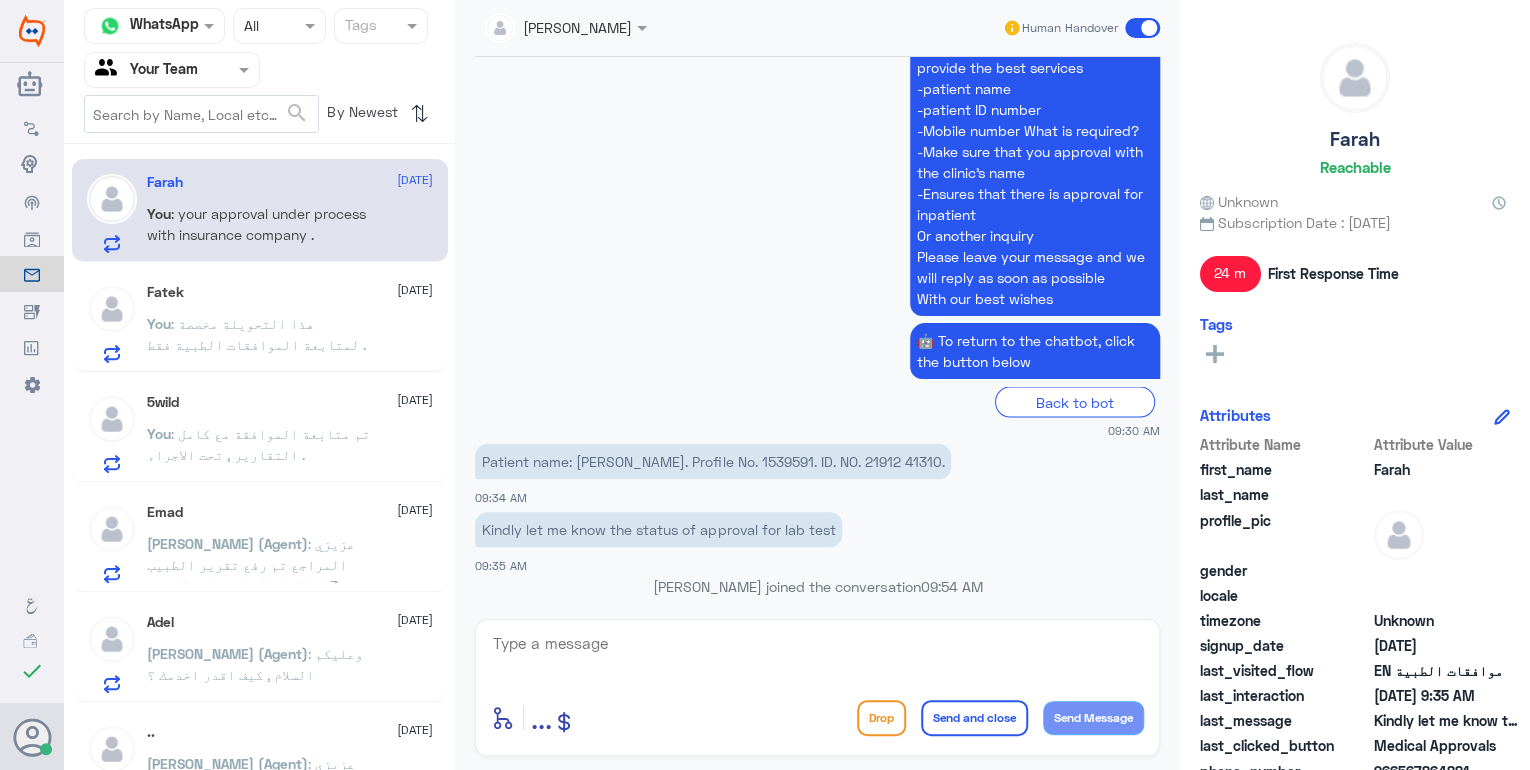 click on "Status × All" 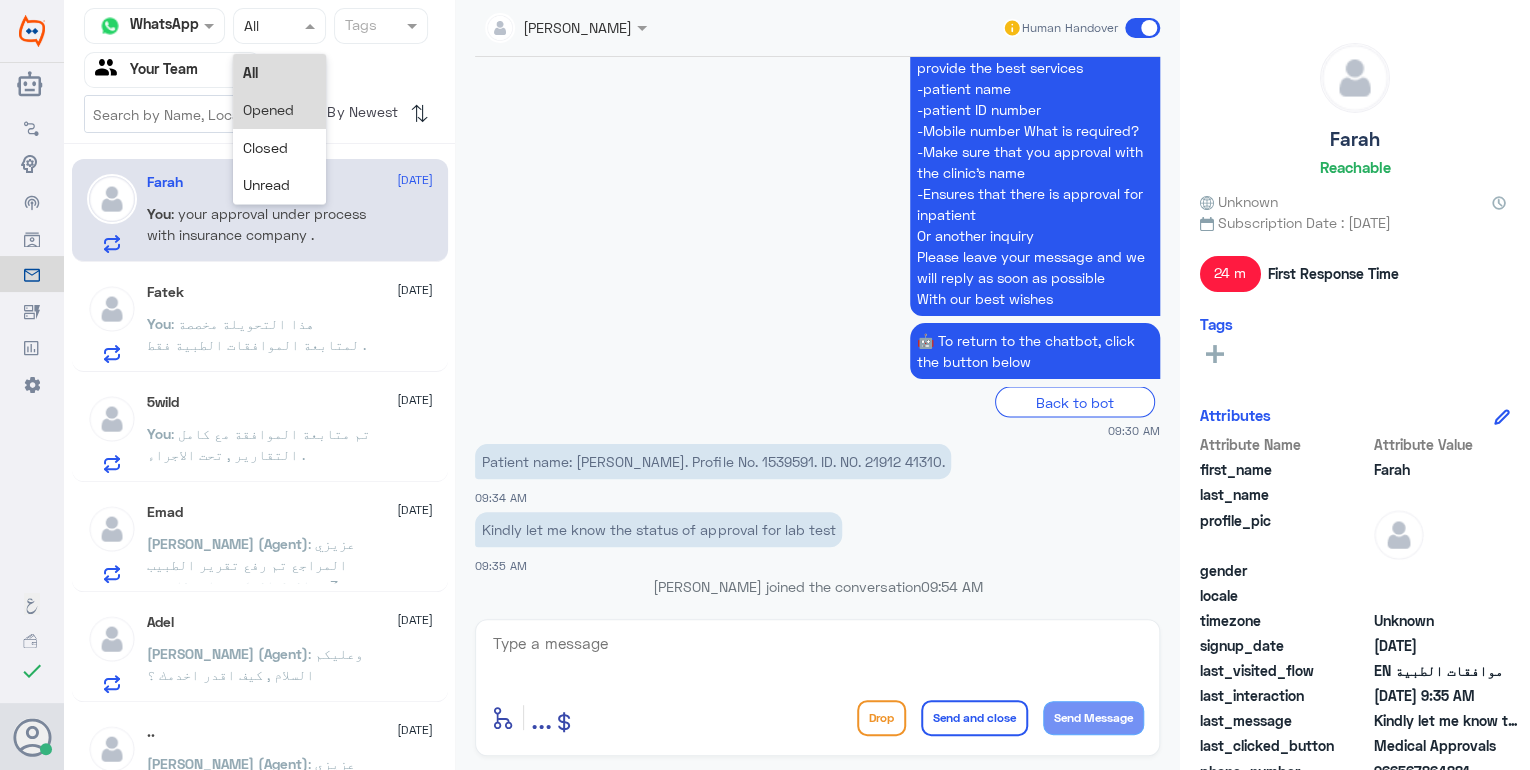 click on "Opened" at bounding box center (280, 109) 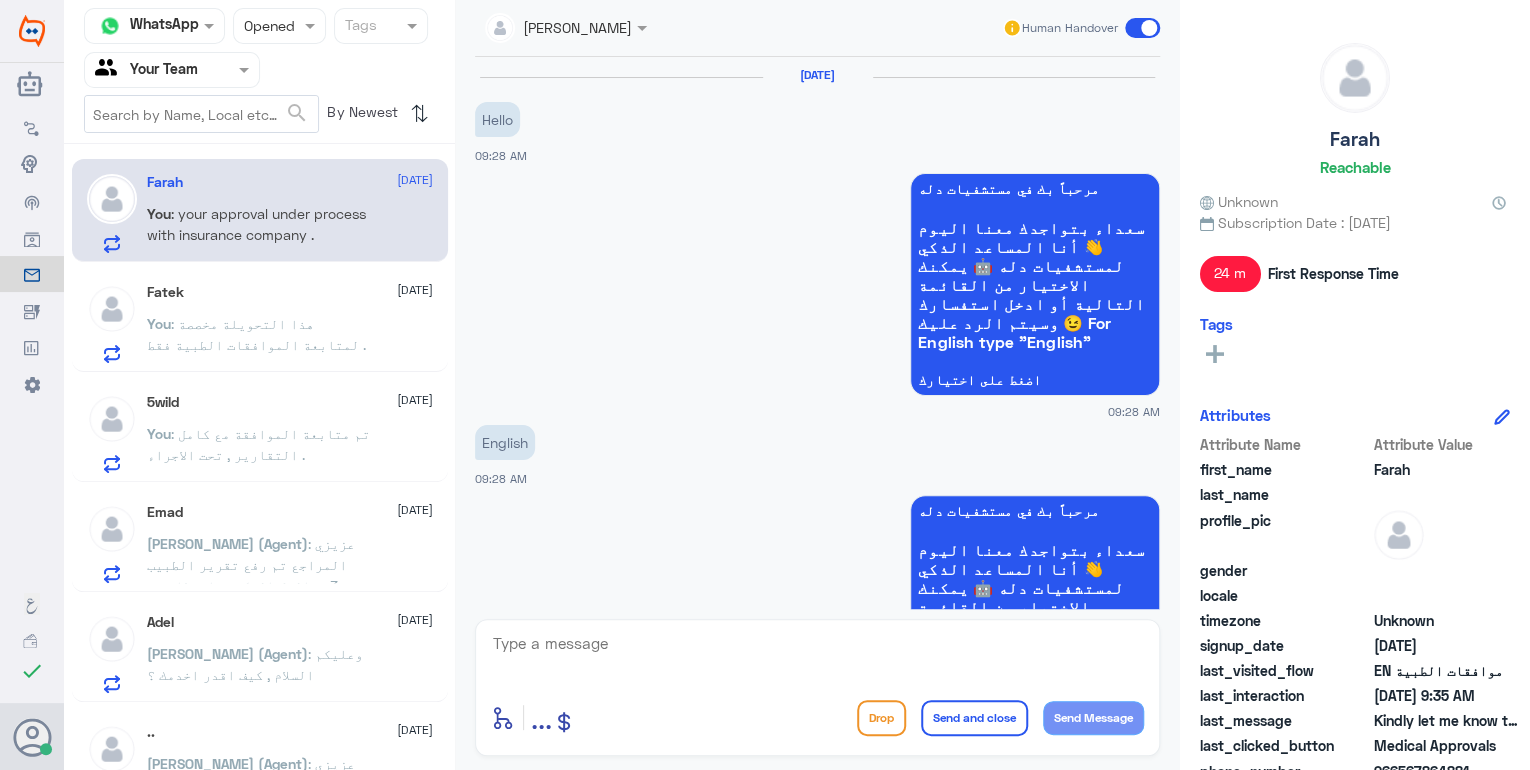scroll, scrollTop: 1814, scrollLeft: 0, axis: vertical 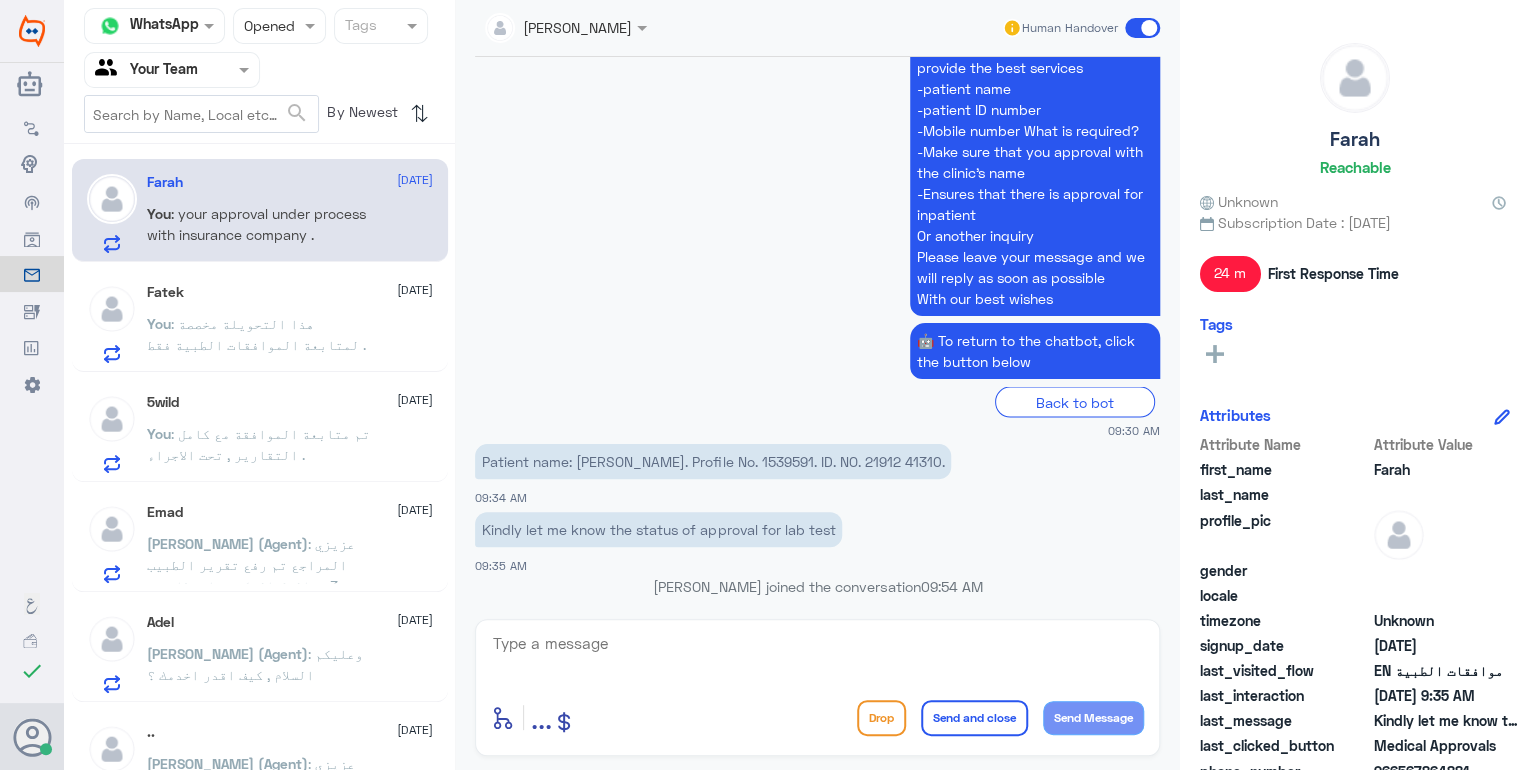 click on "You : هذا التحويلة مخصصة لمتابعة الموافقات الطبية فقط ." 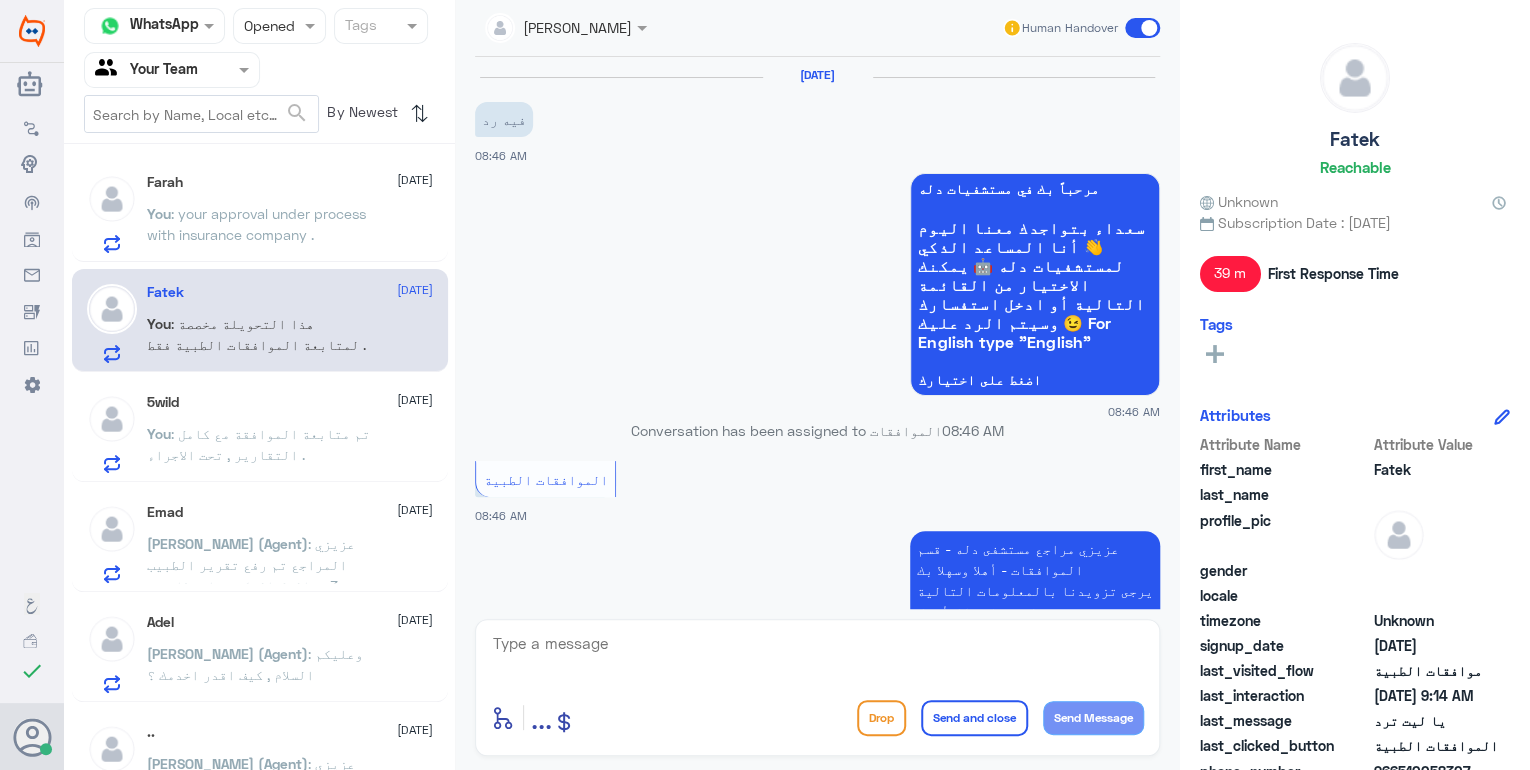 scroll, scrollTop: 1936, scrollLeft: 0, axis: vertical 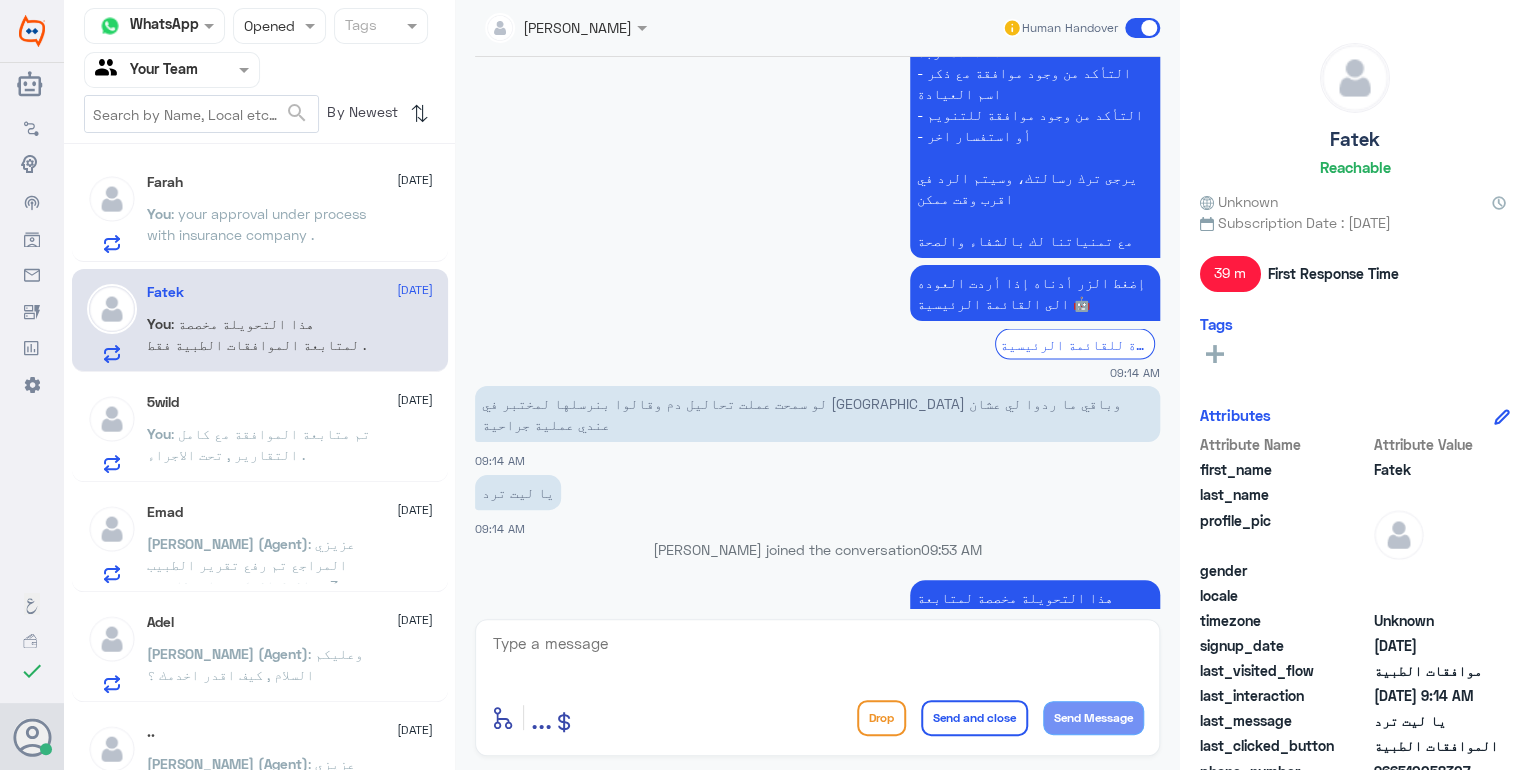 click on "5wild   22 July" 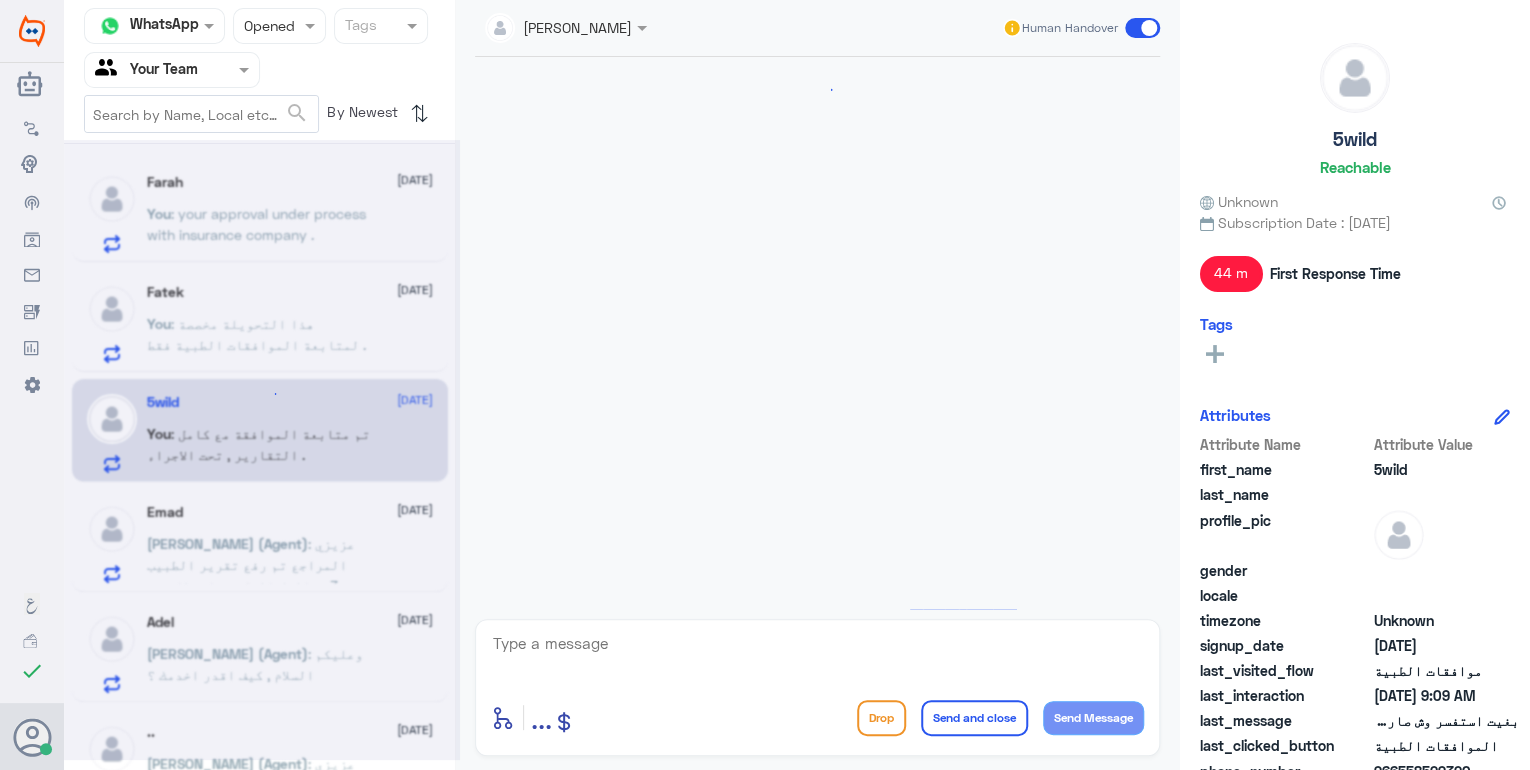 scroll, scrollTop: 2128, scrollLeft: 0, axis: vertical 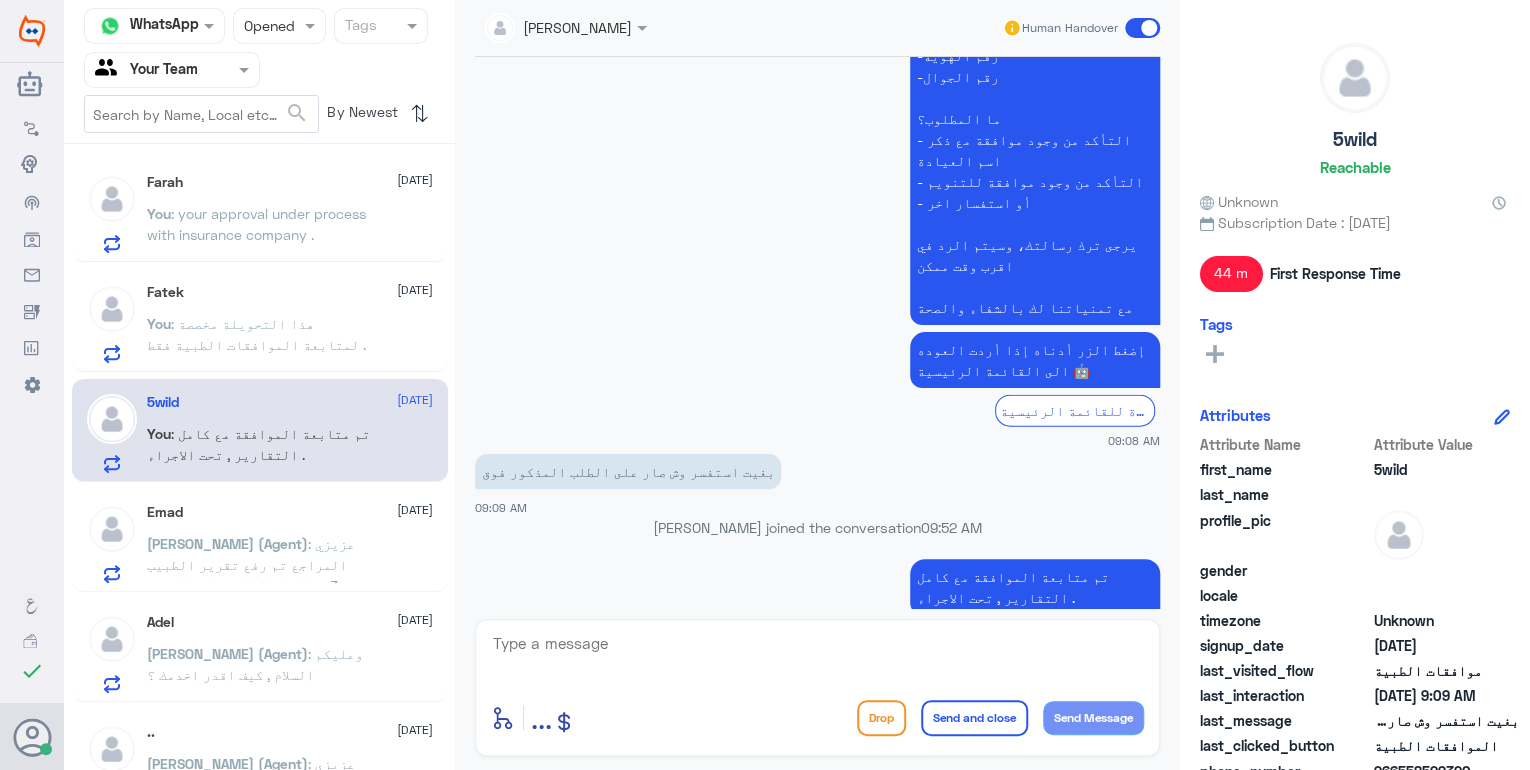 click on "Emad   22 July" 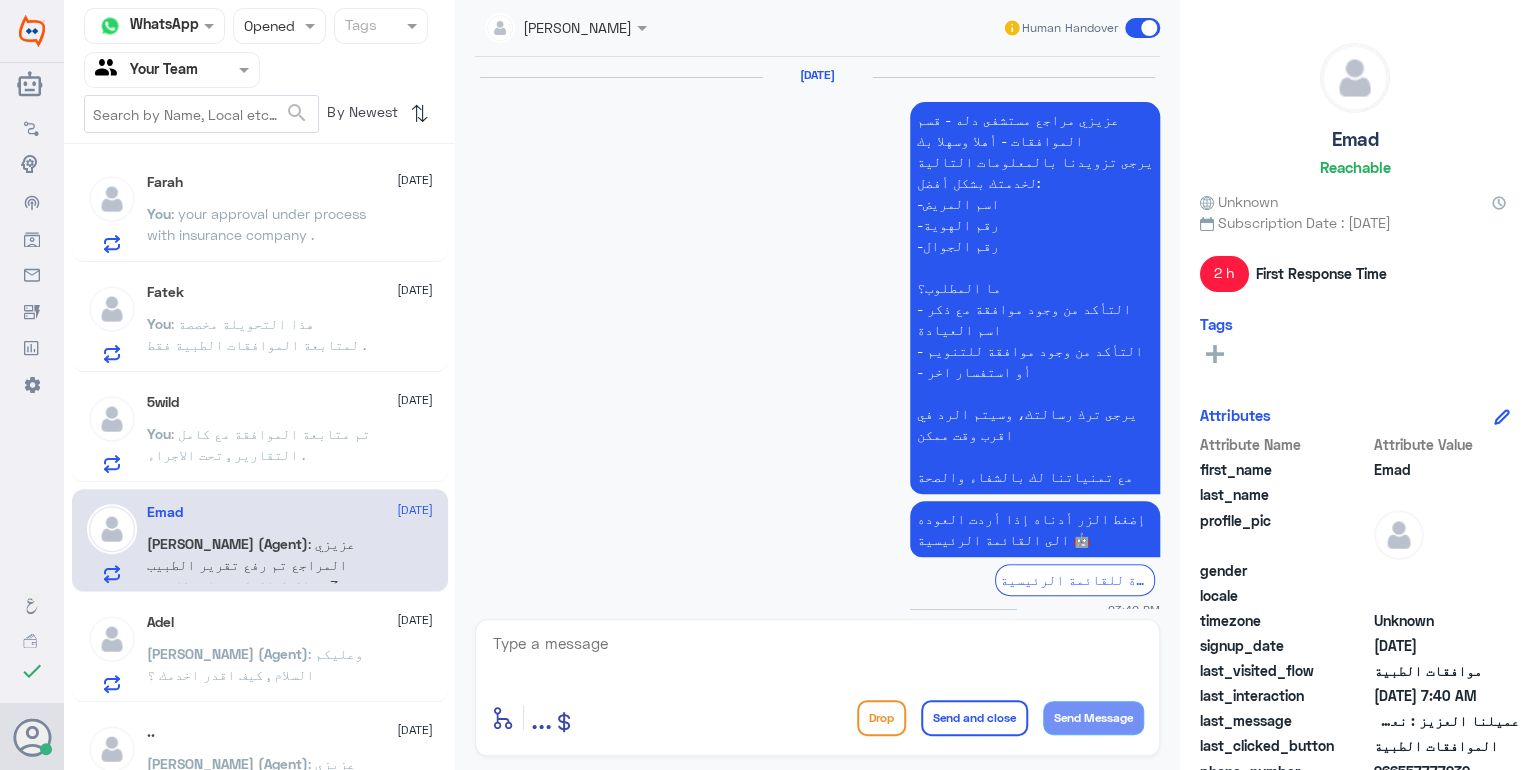 scroll, scrollTop: 2488, scrollLeft: 0, axis: vertical 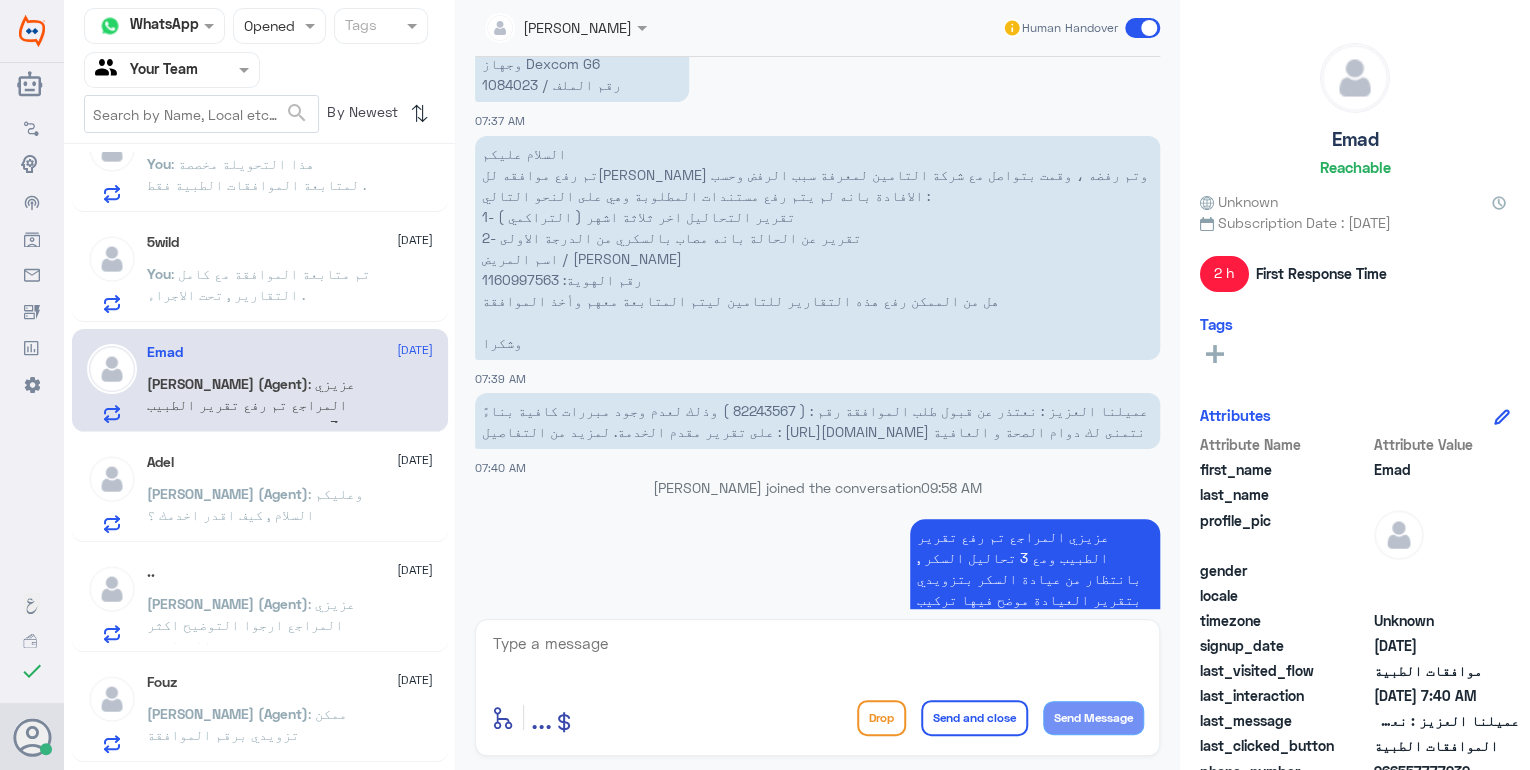 click on "Nasser (Agent)  : وعليكم السلام , كيف اقدر اخدمك ؟" 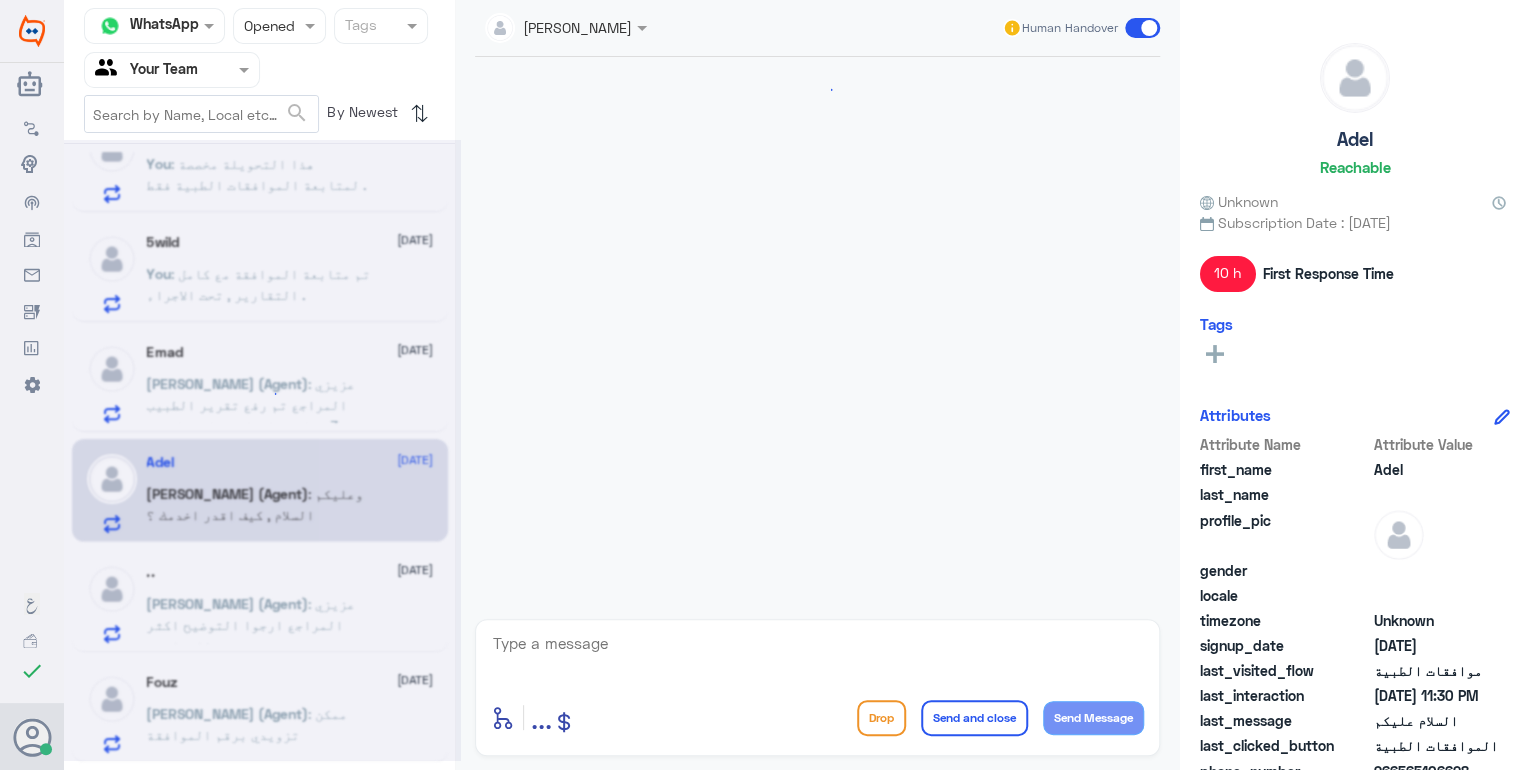 scroll, scrollTop: 959, scrollLeft: 0, axis: vertical 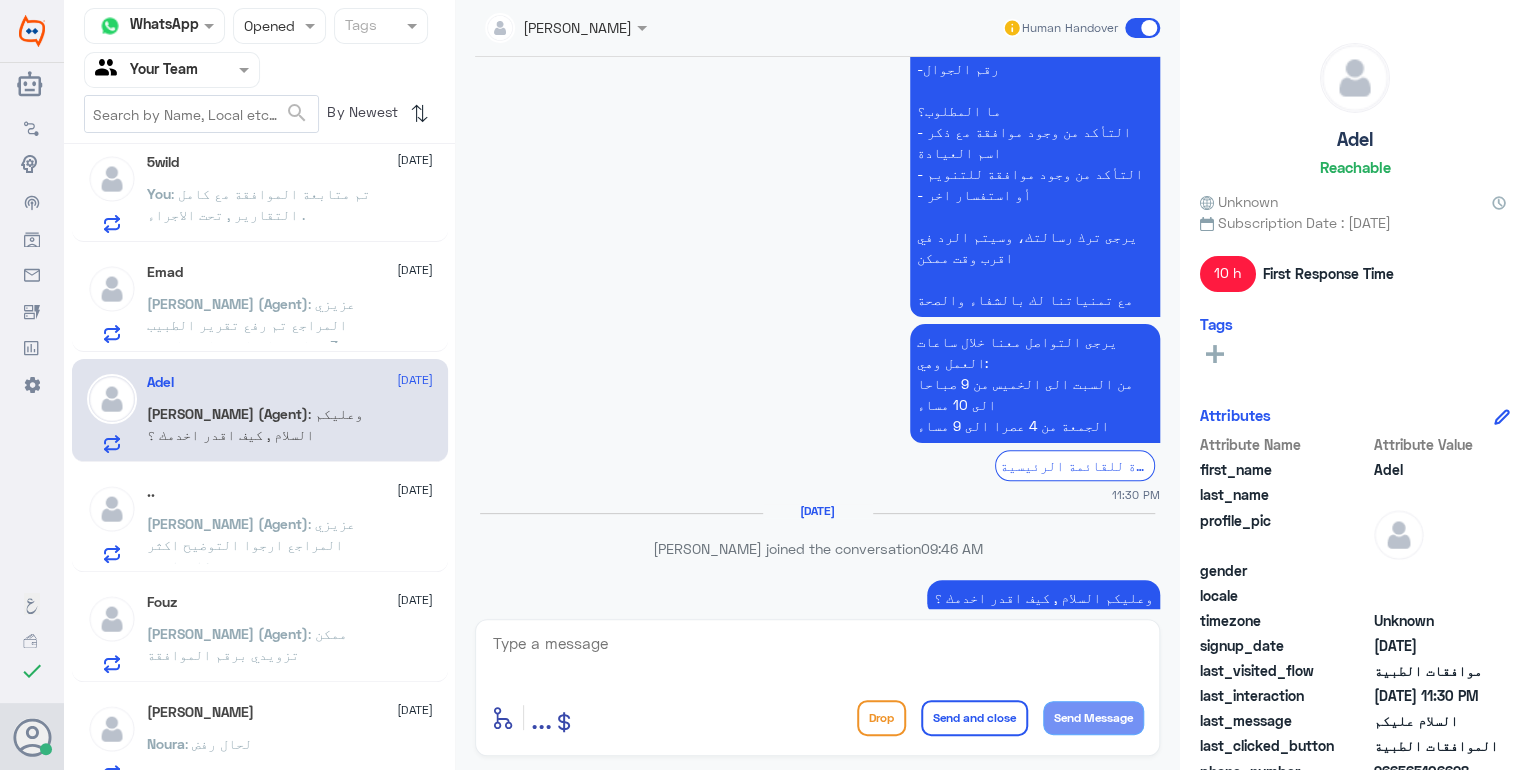 click on ": عزيزي المراجع ارجوا التوضيح اكثر للمساعدة" 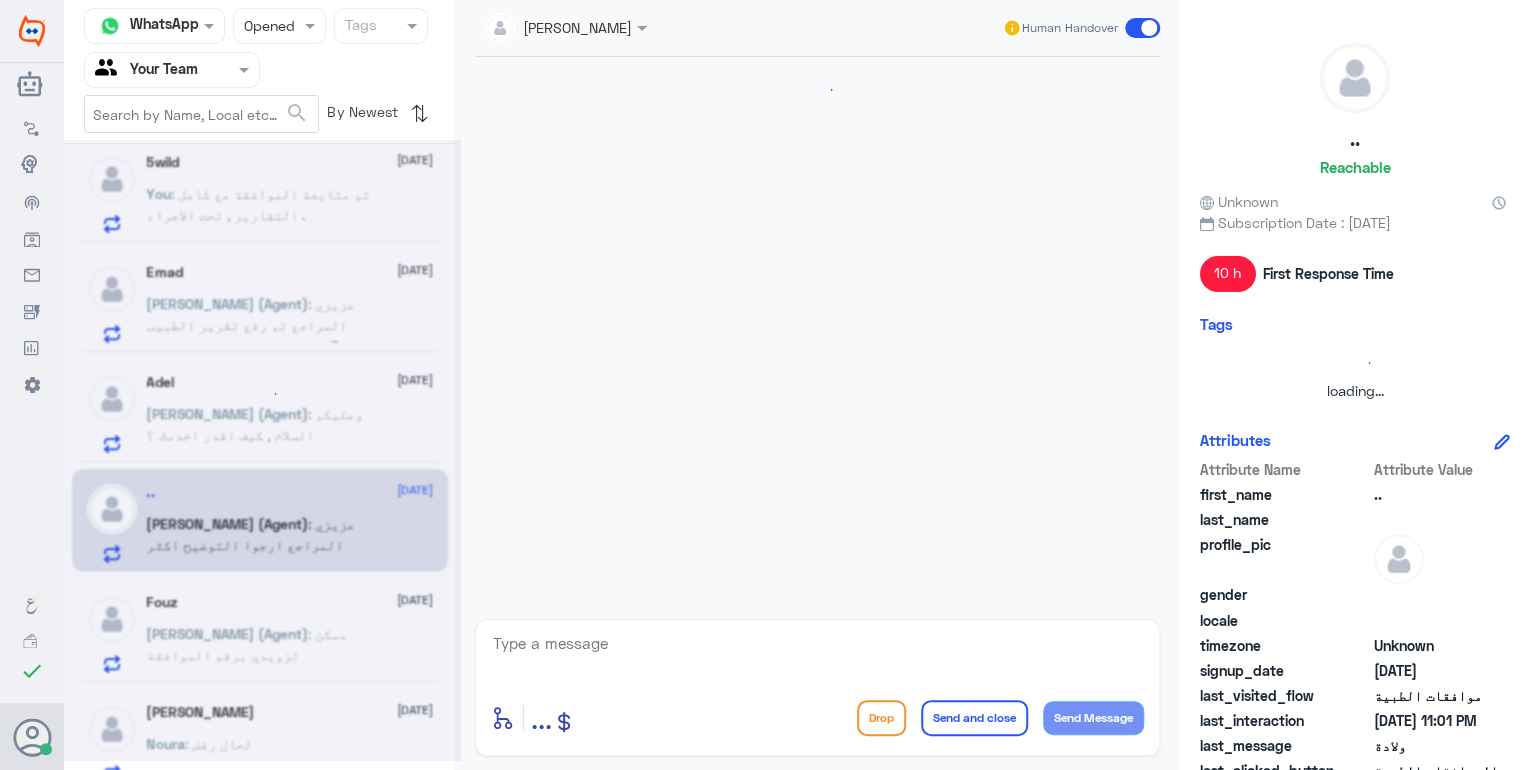 scroll, scrollTop: 1124, scrollLeft: 0, axis: vertical 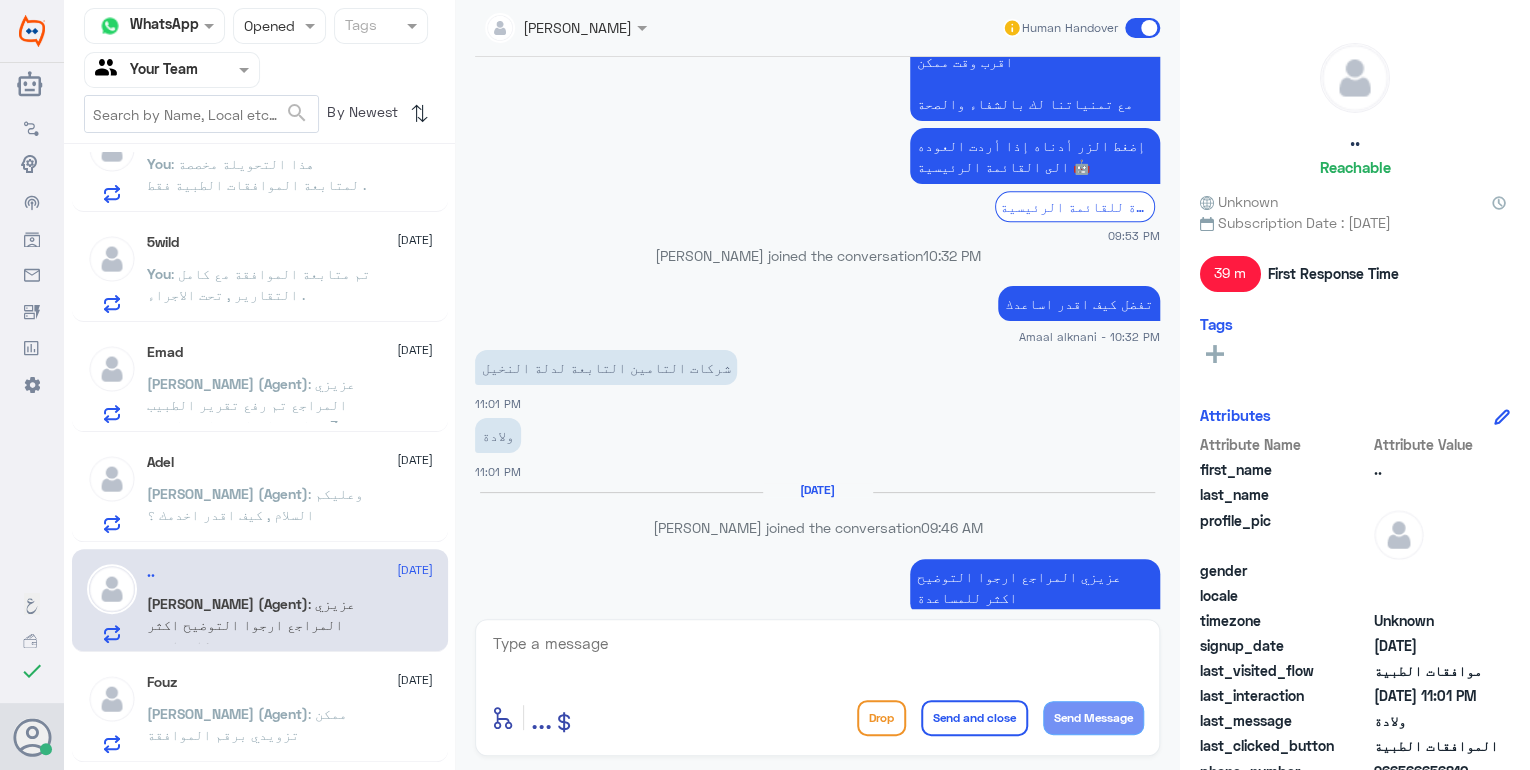 click on "Status × Opened" 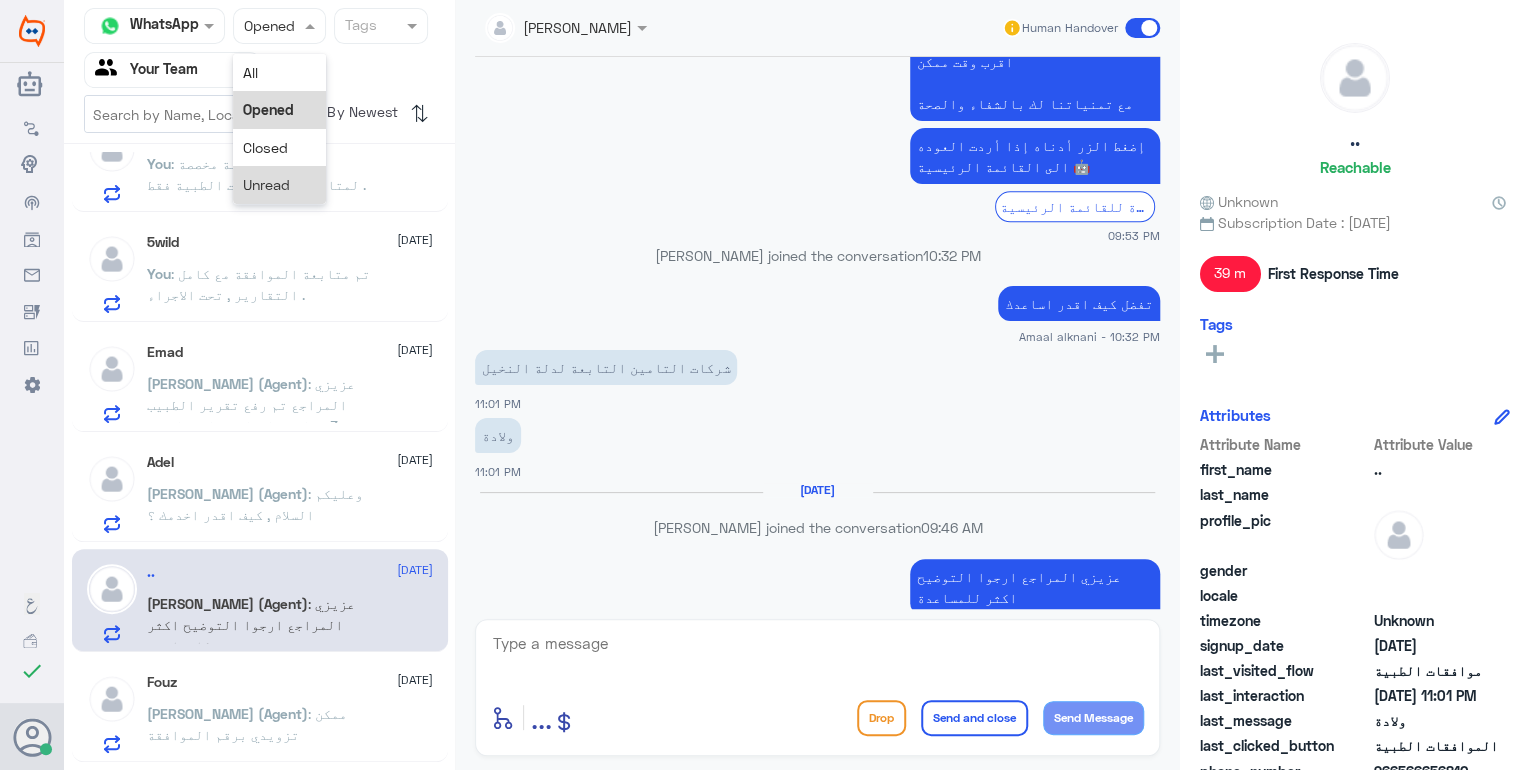 click on "Unread" at bounding box center (280, 184) 